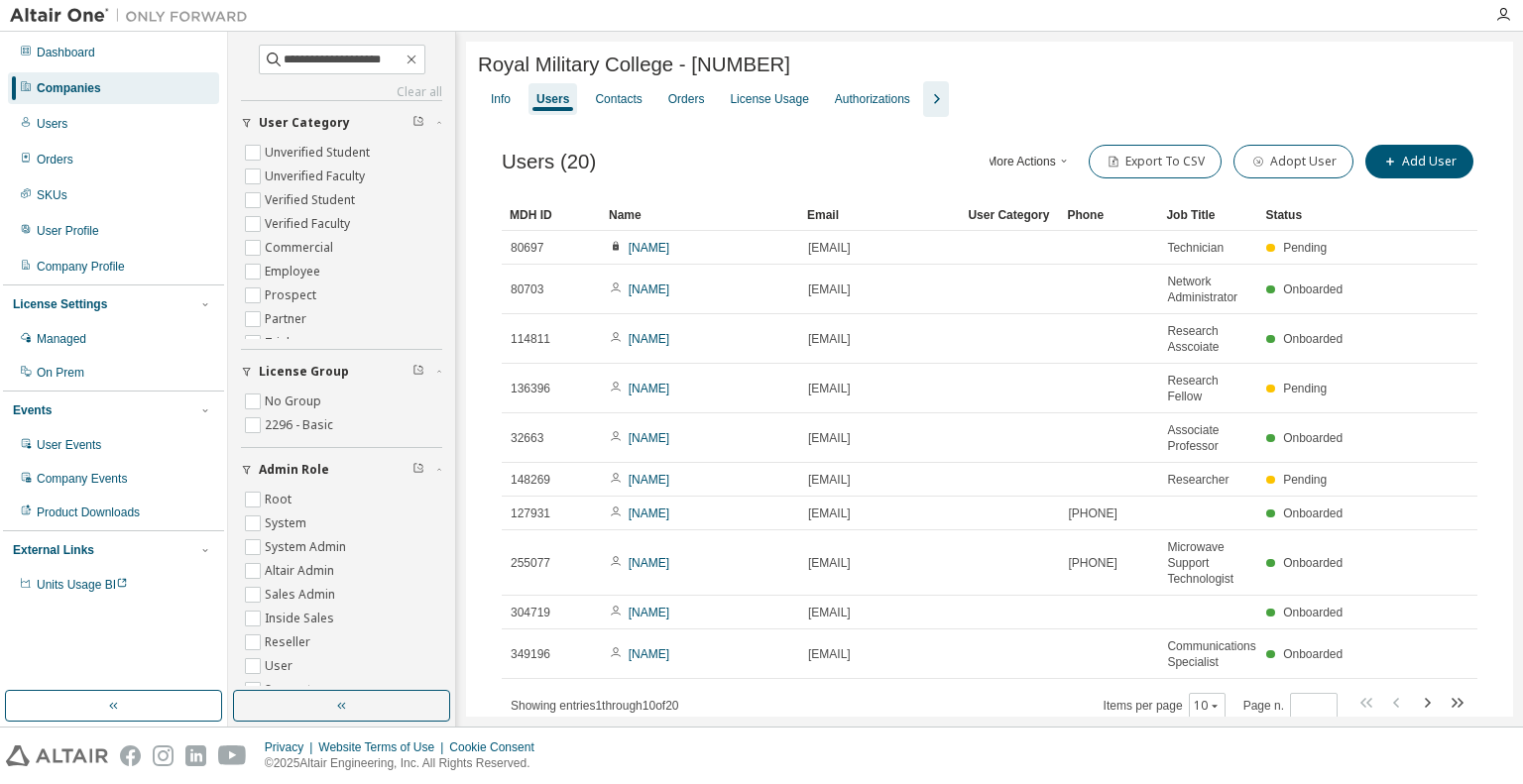 scroll, scrollTop: 0, scrollLeft: 0, axis: both 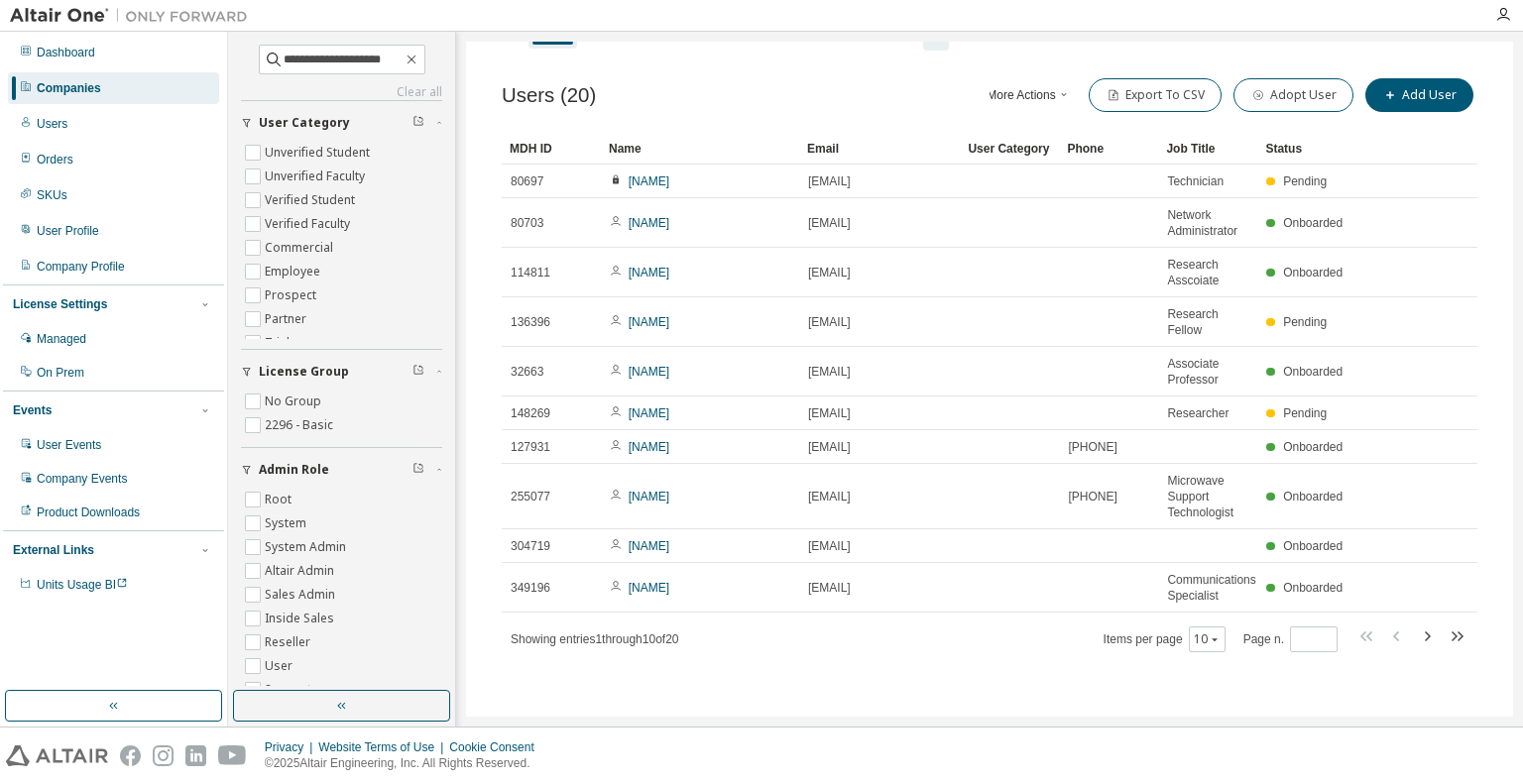 type on "**********" 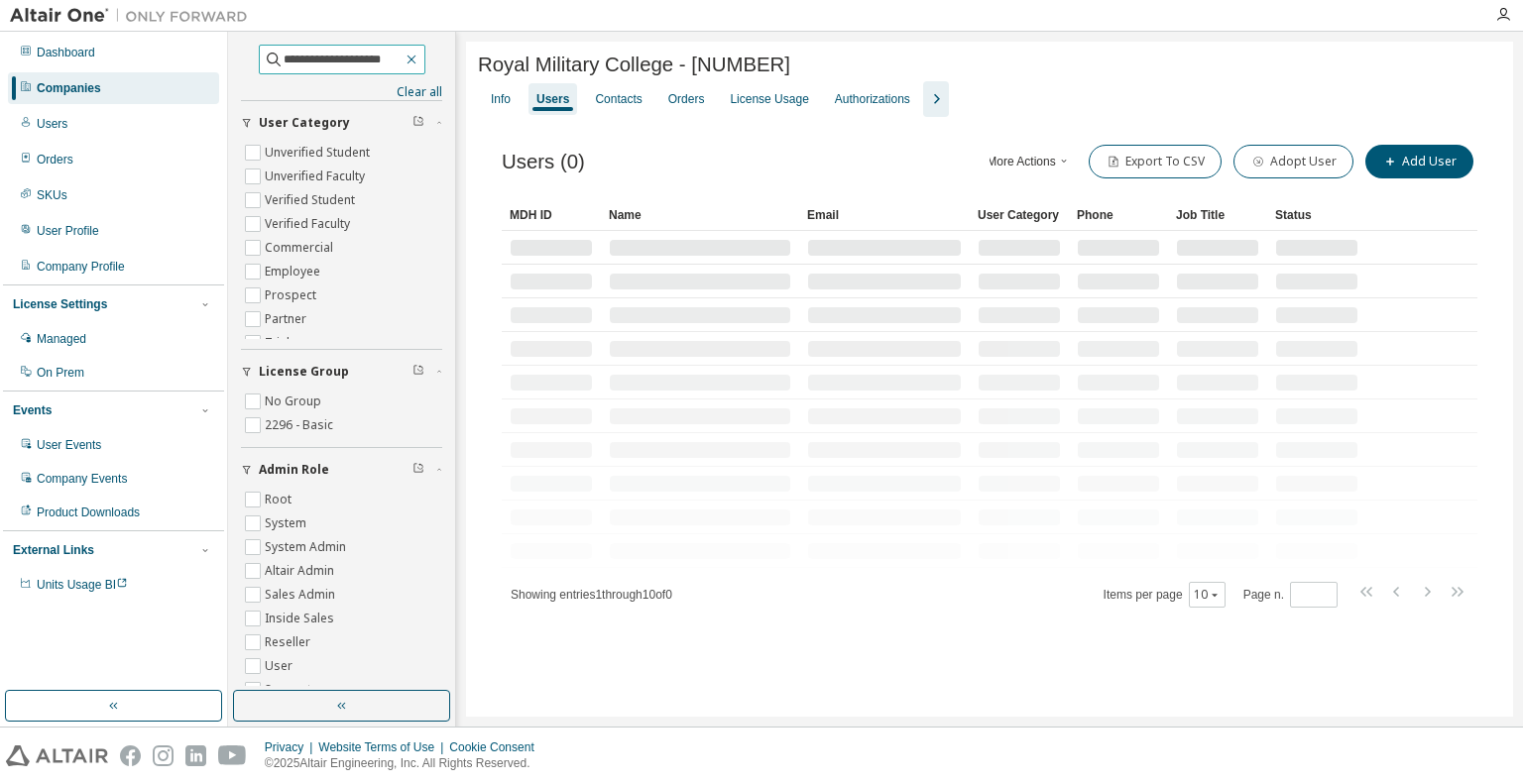 click 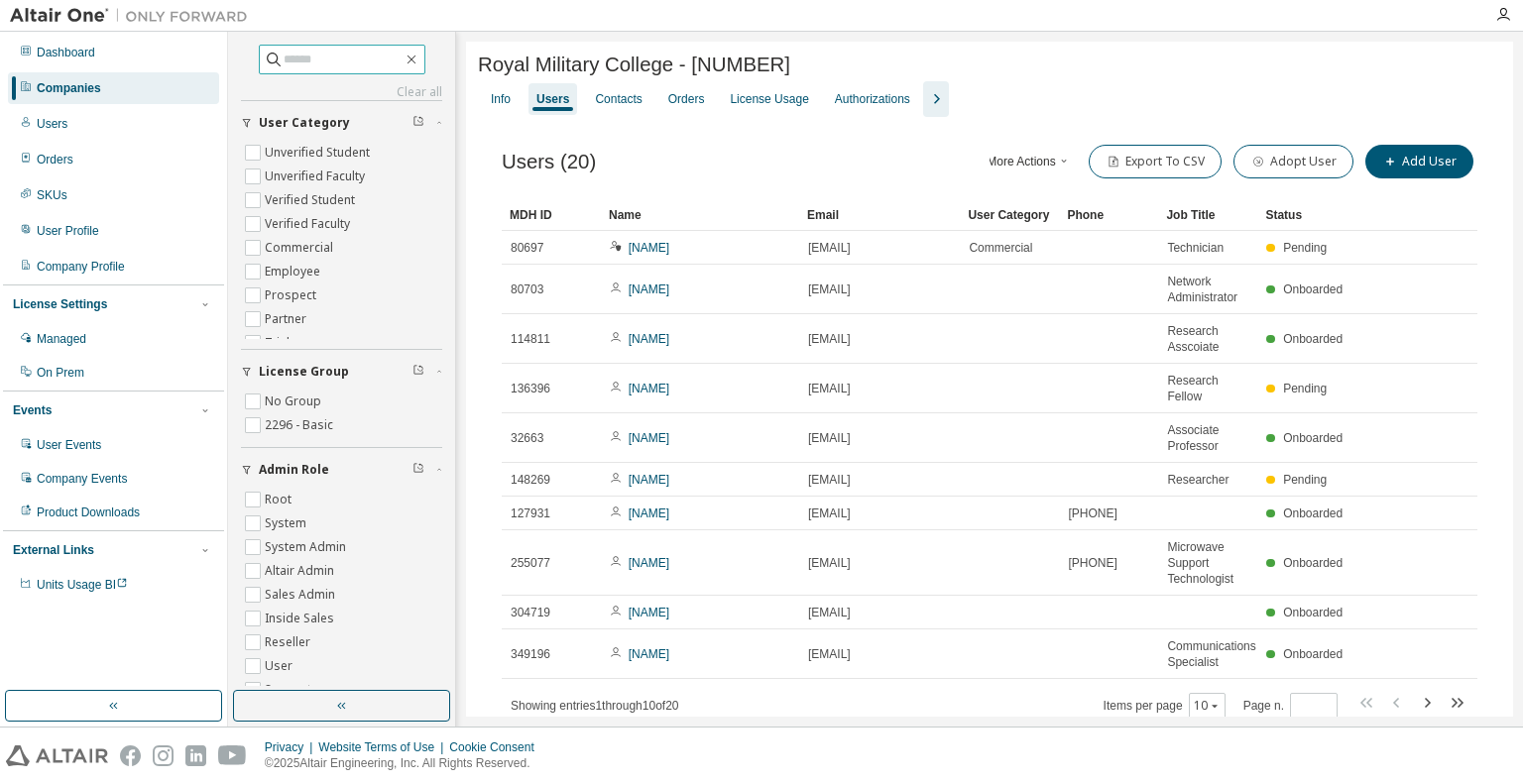 click on "Companies" at bounding box center [68, 88] 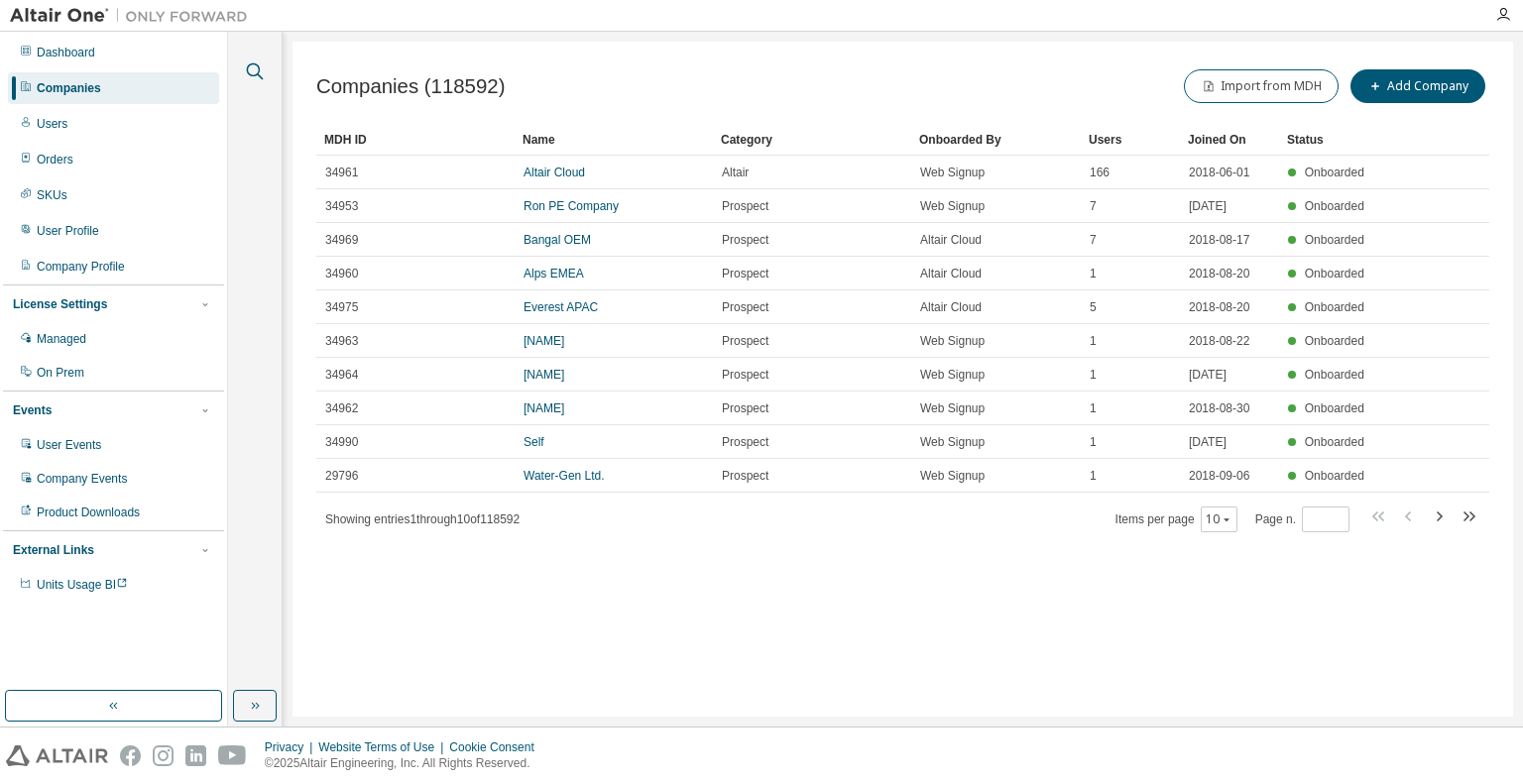 click 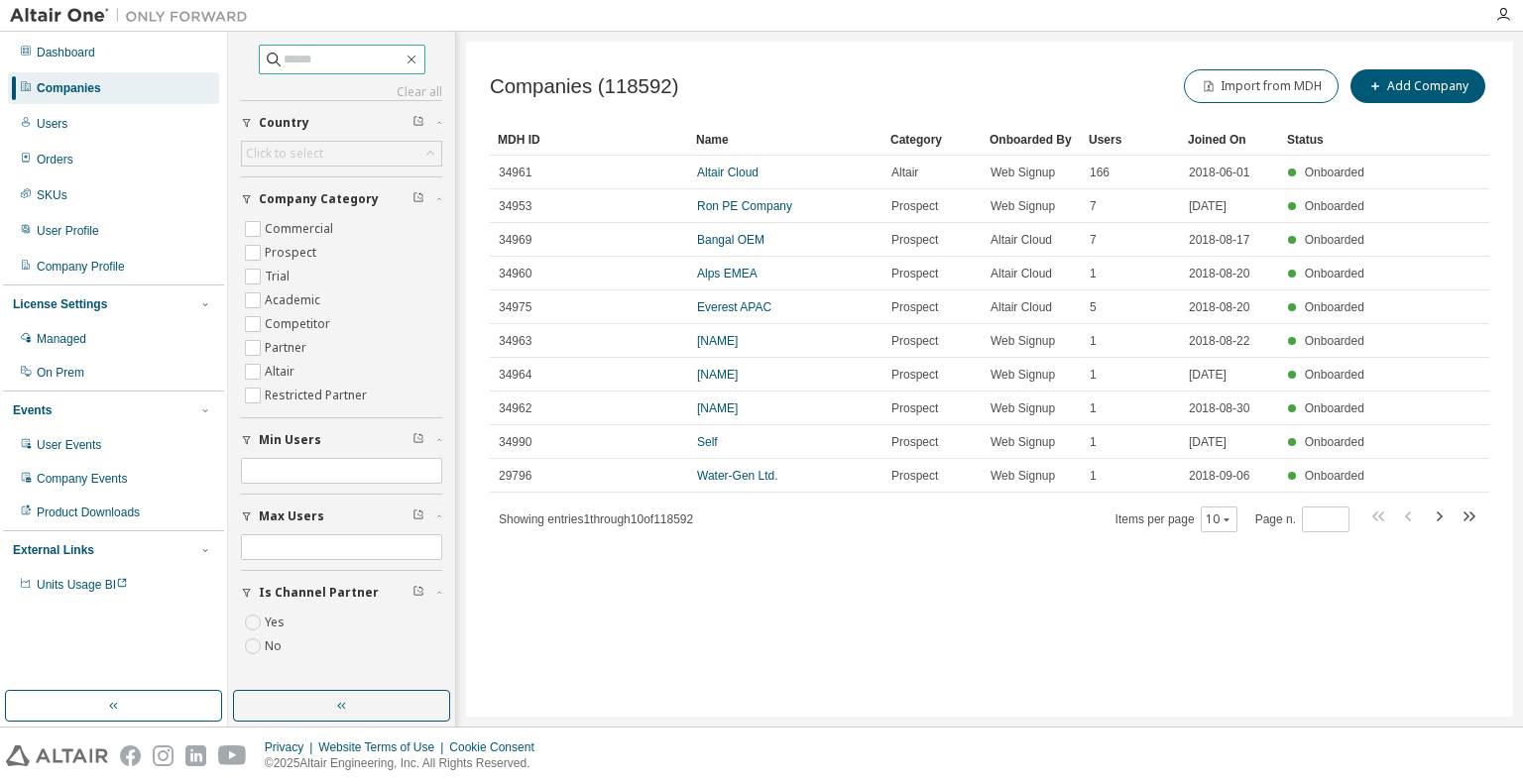 click at bounding box center [343, 59] 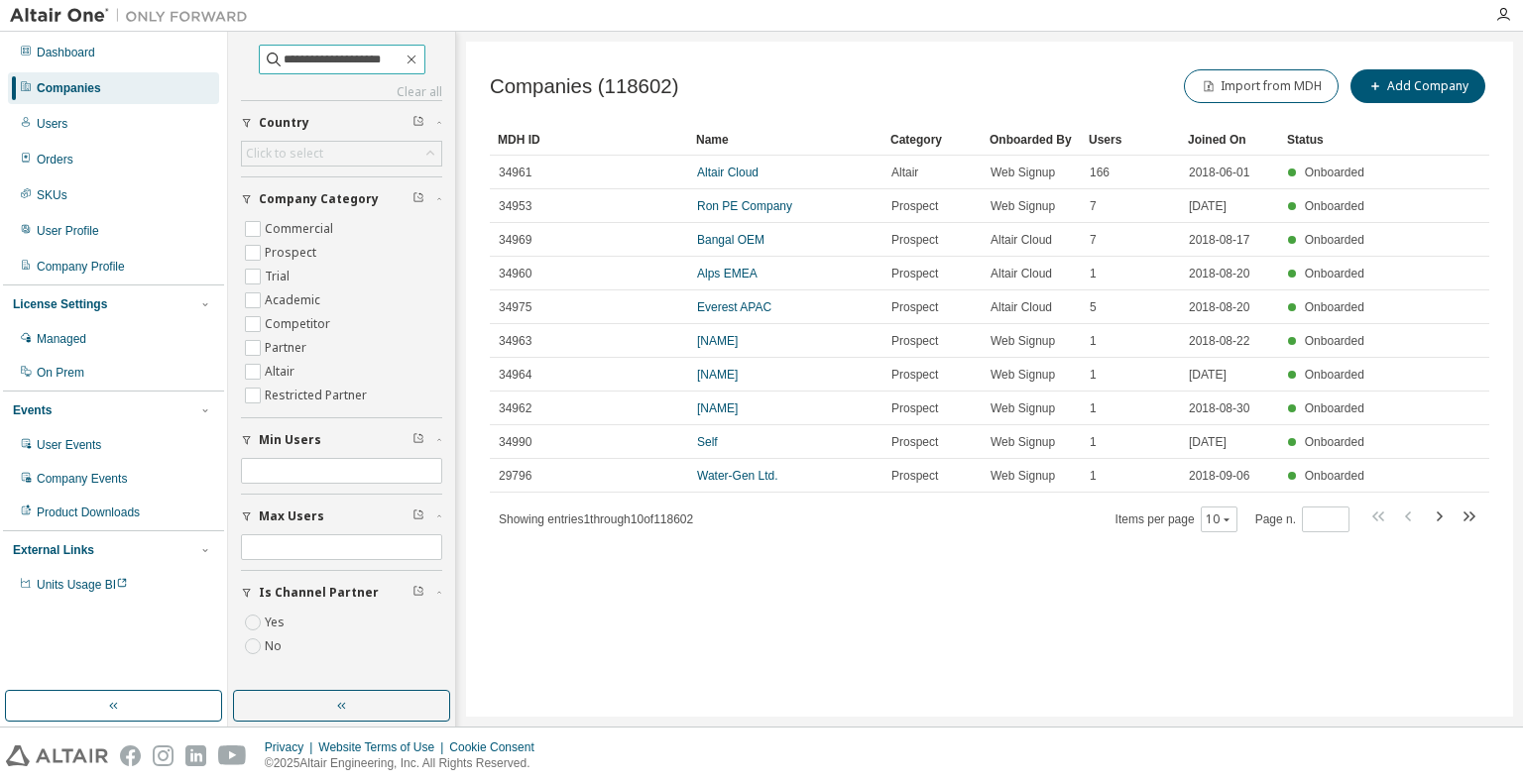 type on "**********" 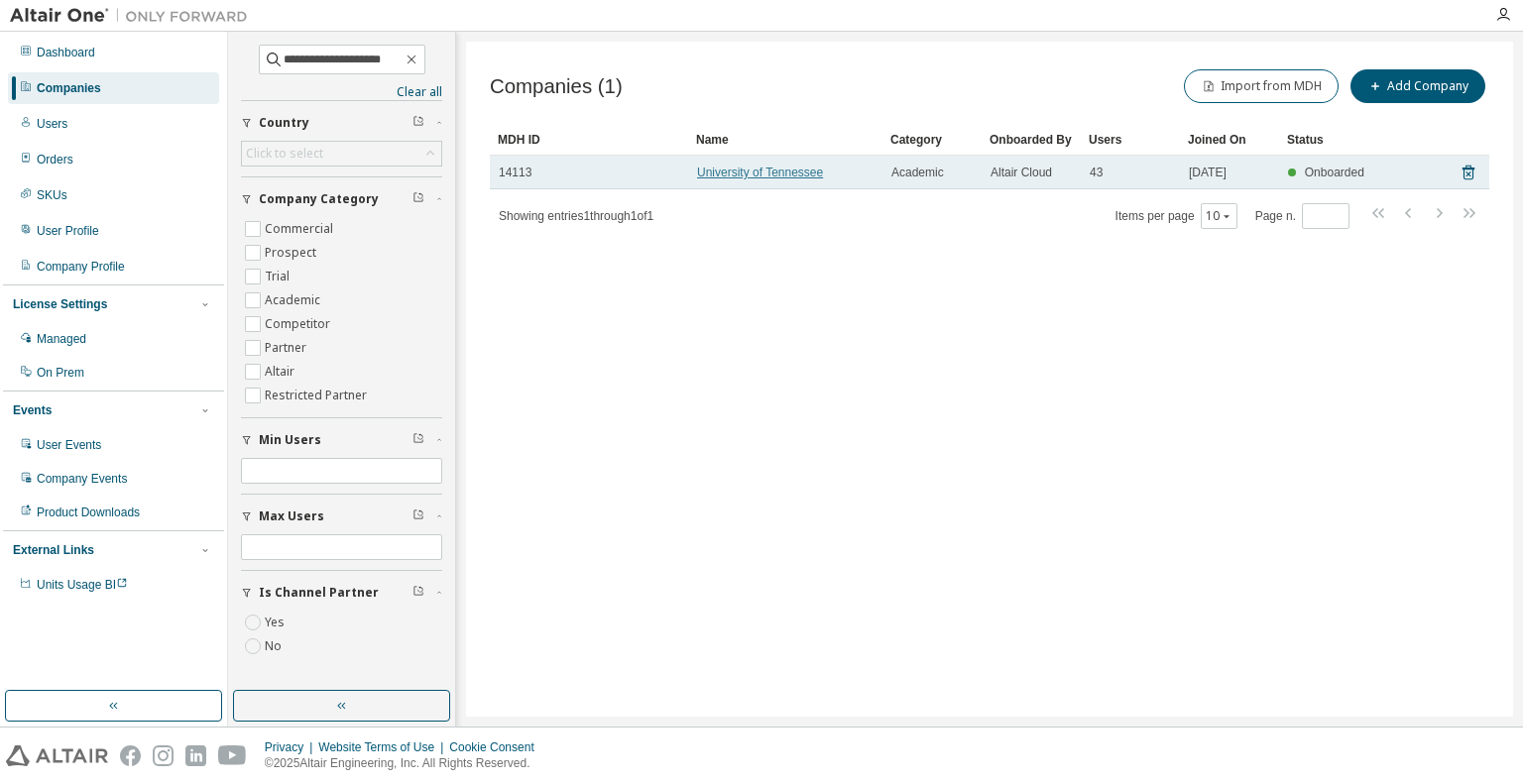click on "University of Tennessee" at bounding box center (760, 172) 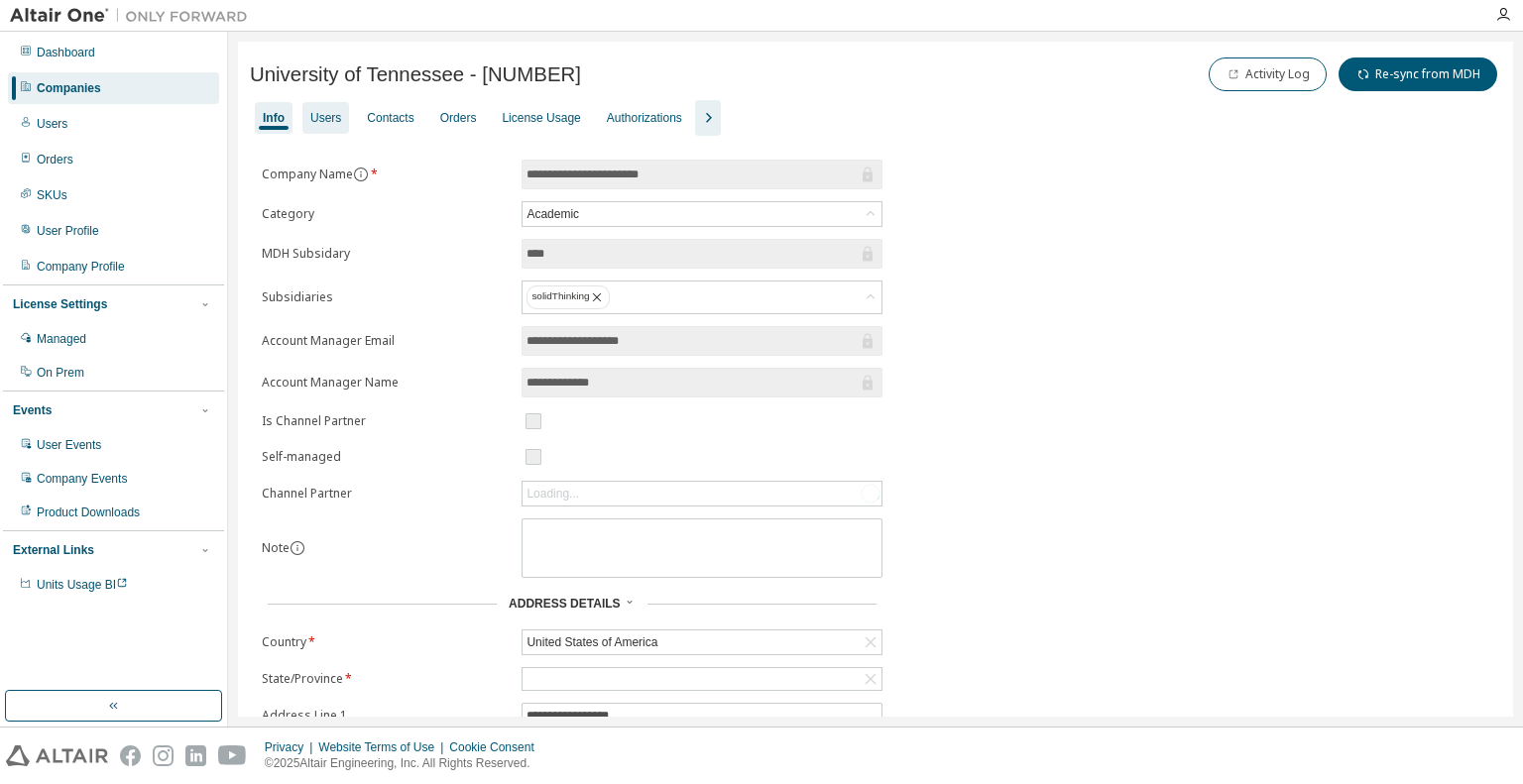 click on "Users" at bounding box center (325, 118) 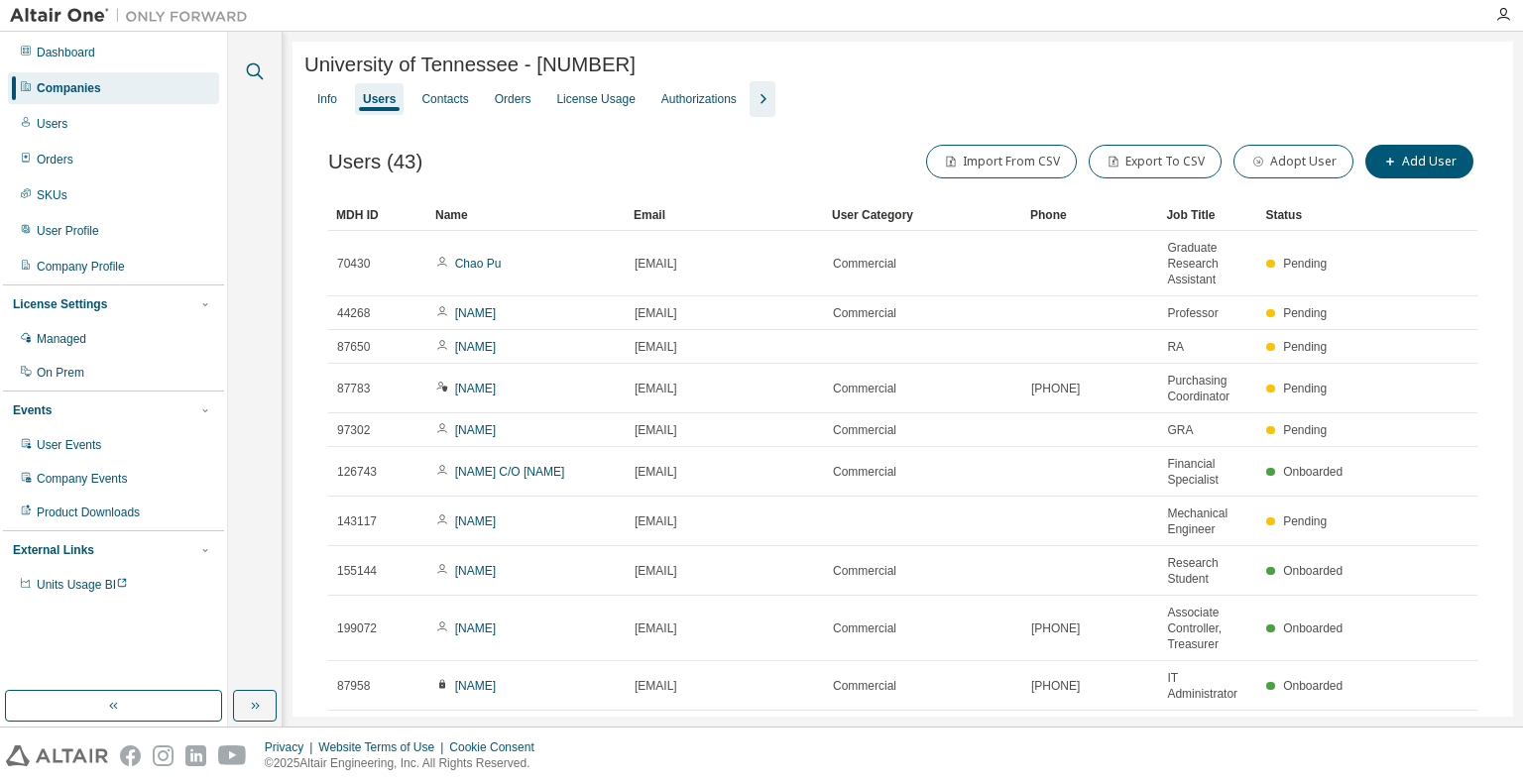 click 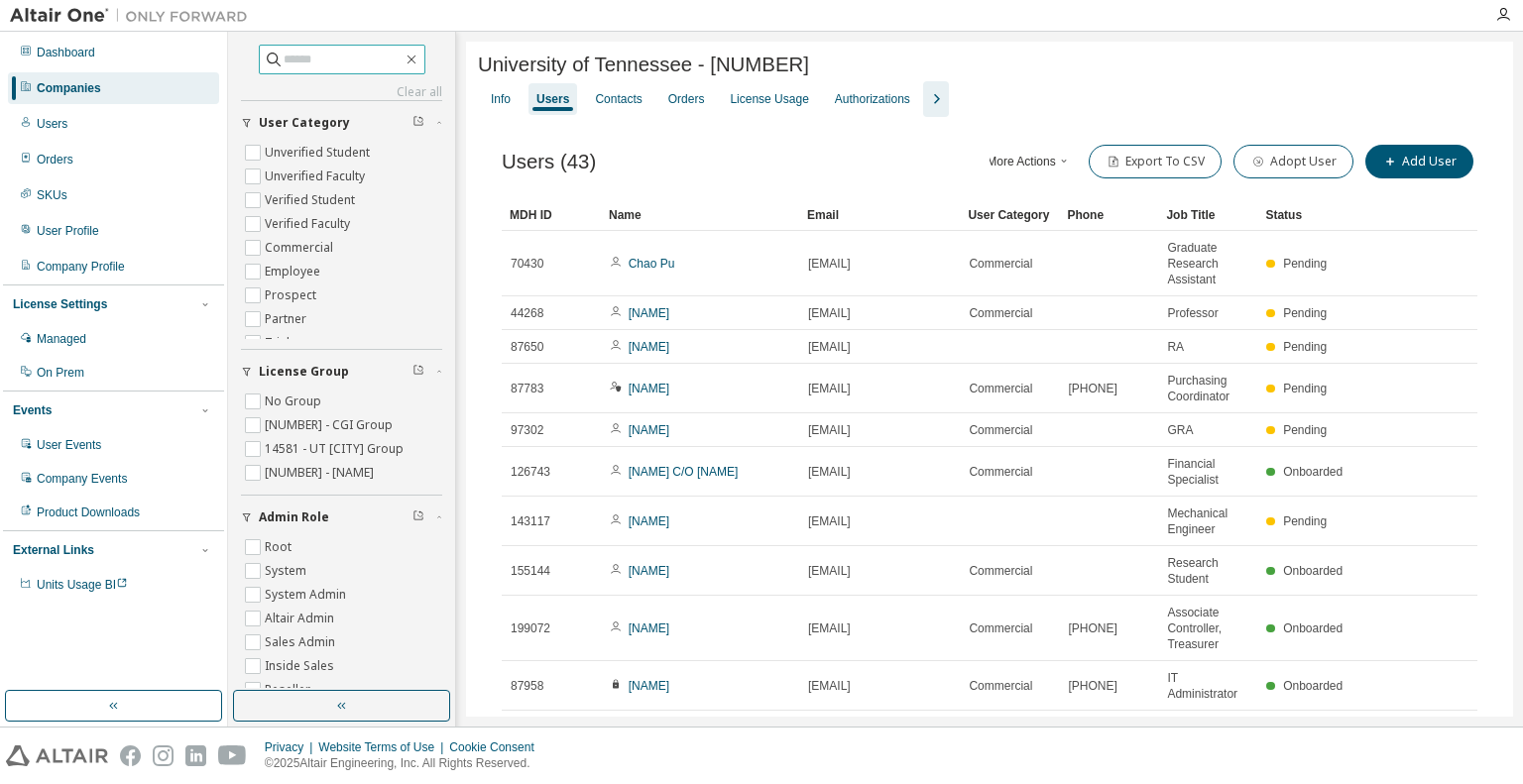 click at bounding box center [343, 59] 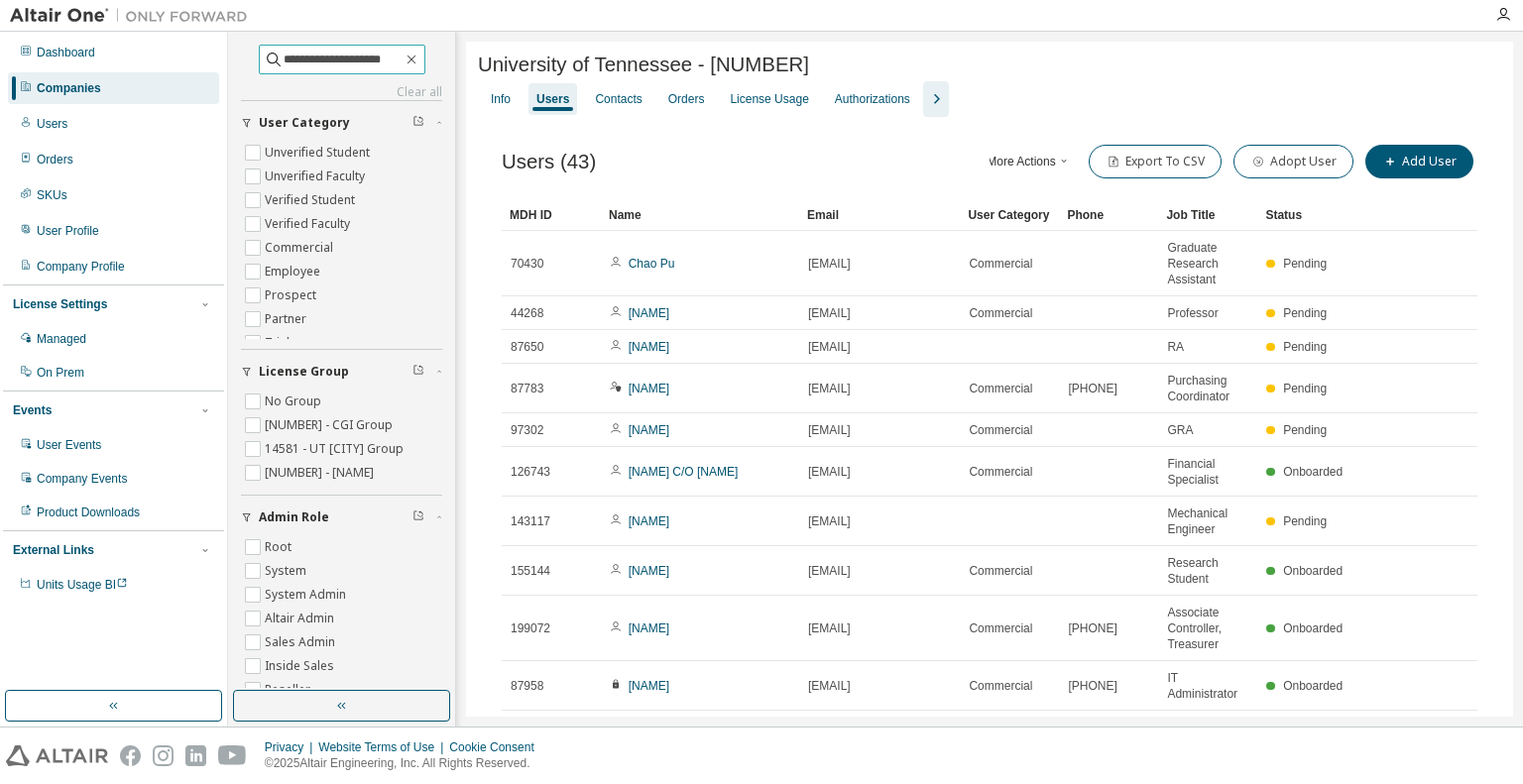 type on "**********" 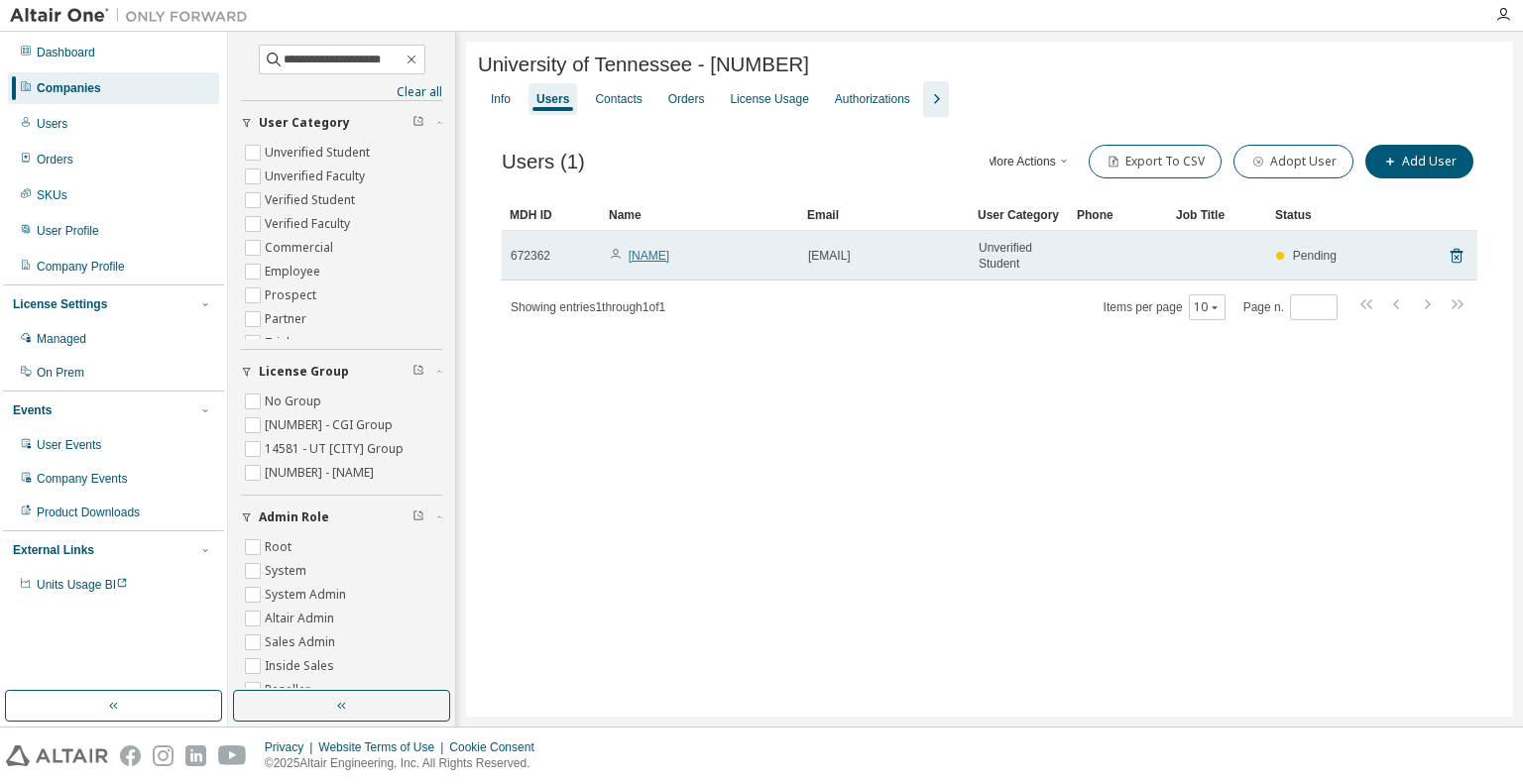 click on "[NAME]" at bounding box center (648, 256) 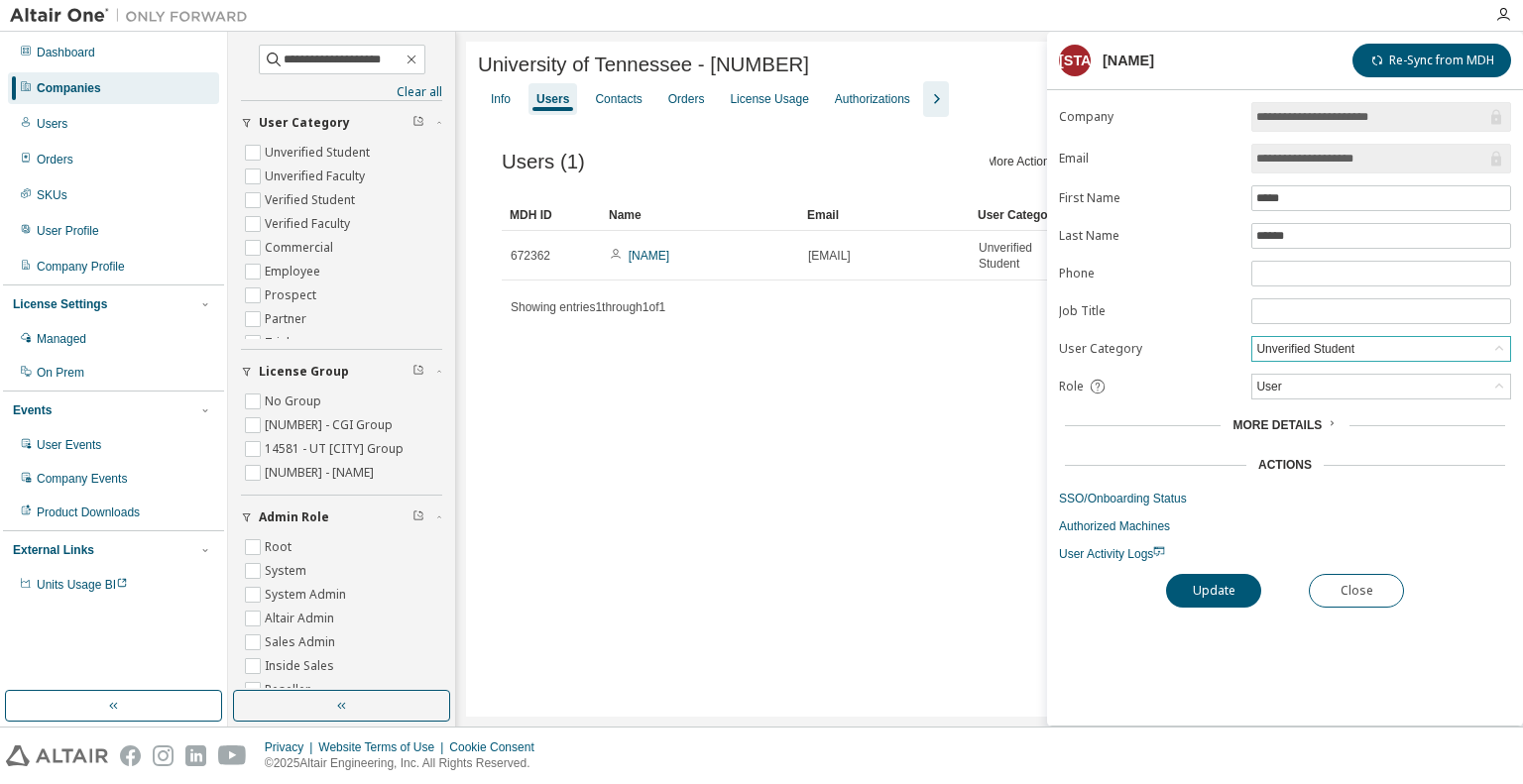 click on "Unverified Student" at bounding box center [1305, 349] 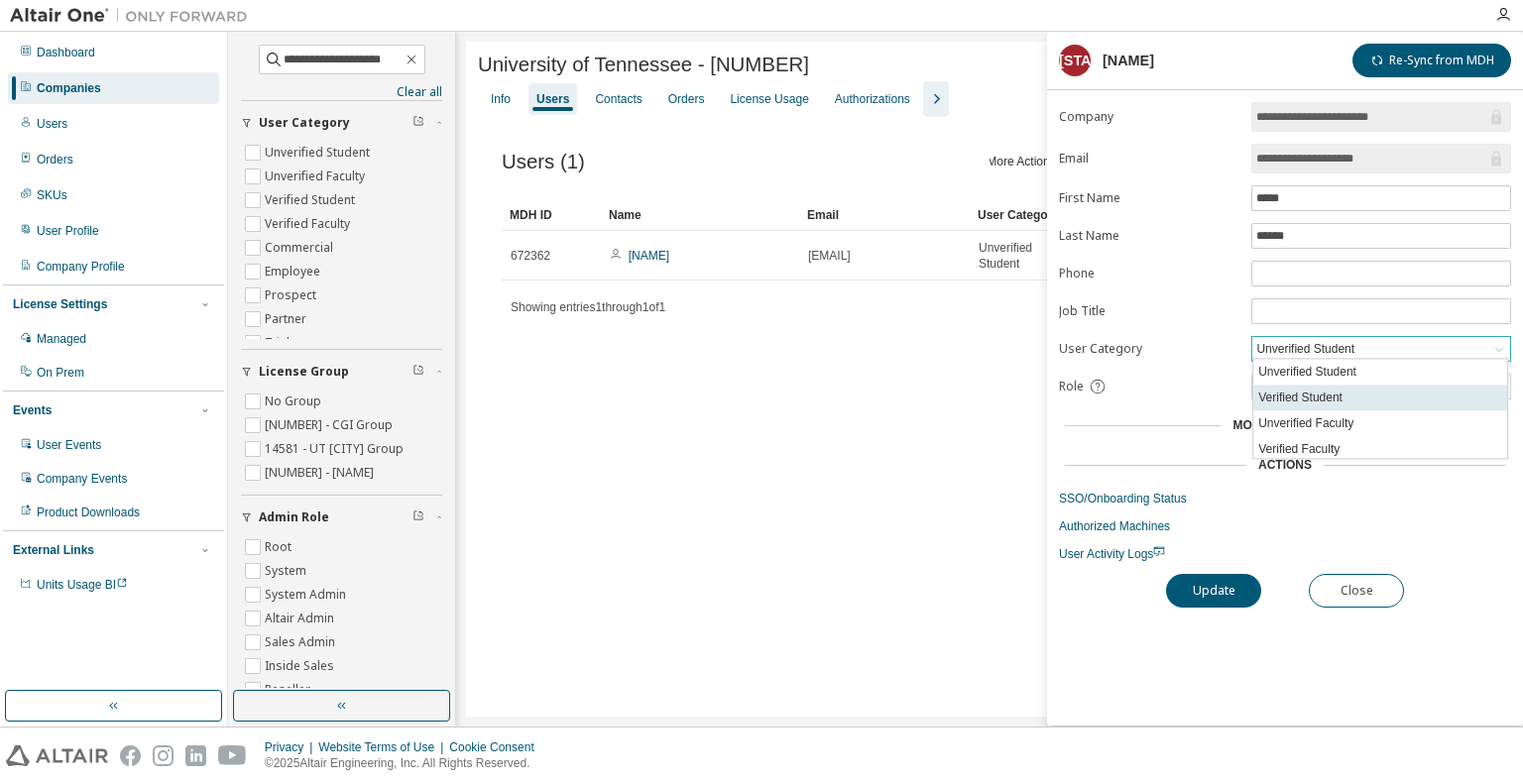 click on "Verified Student" at bounding box center (1380, 397) 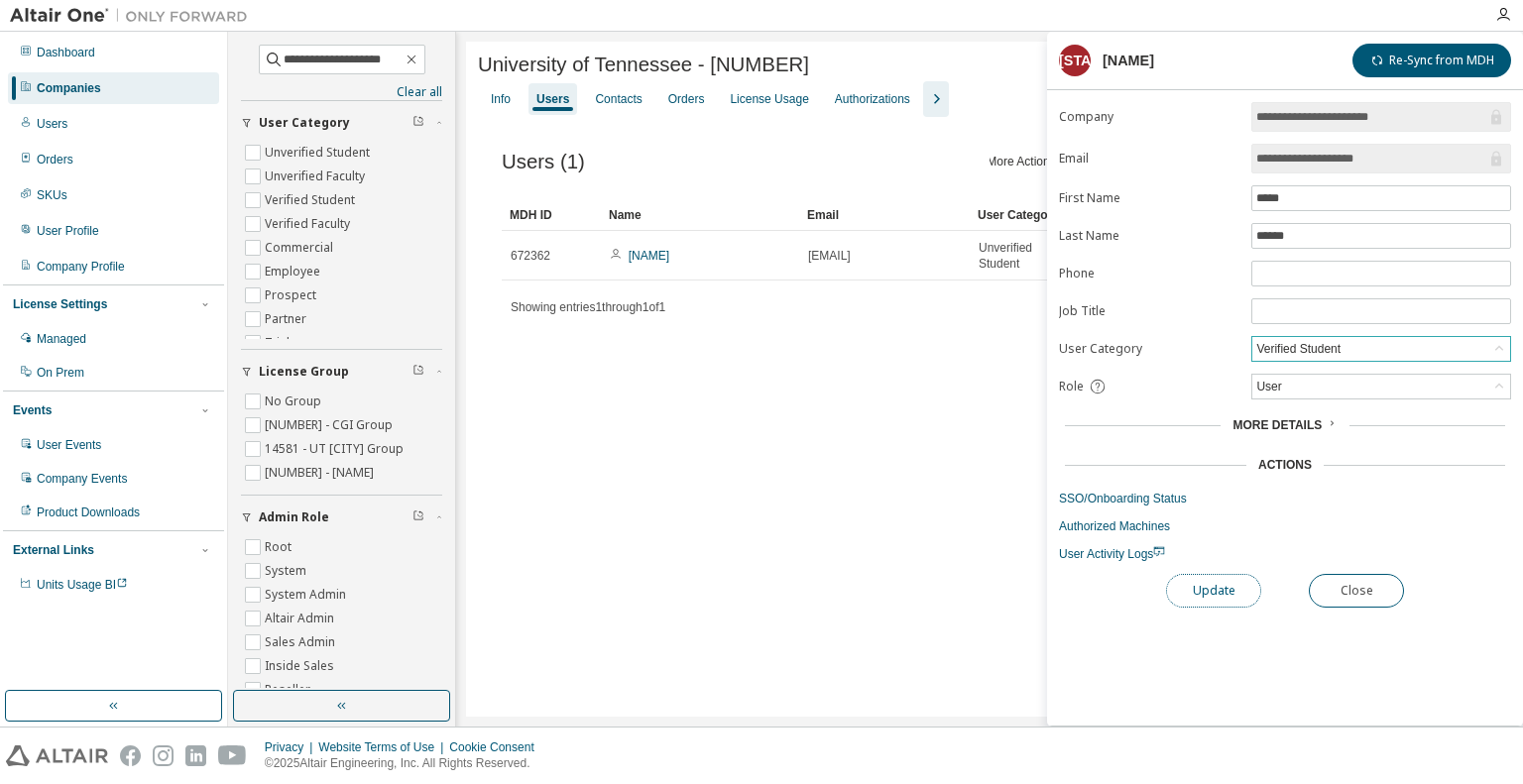 click on "Update" at bounding box center (1214, 591) 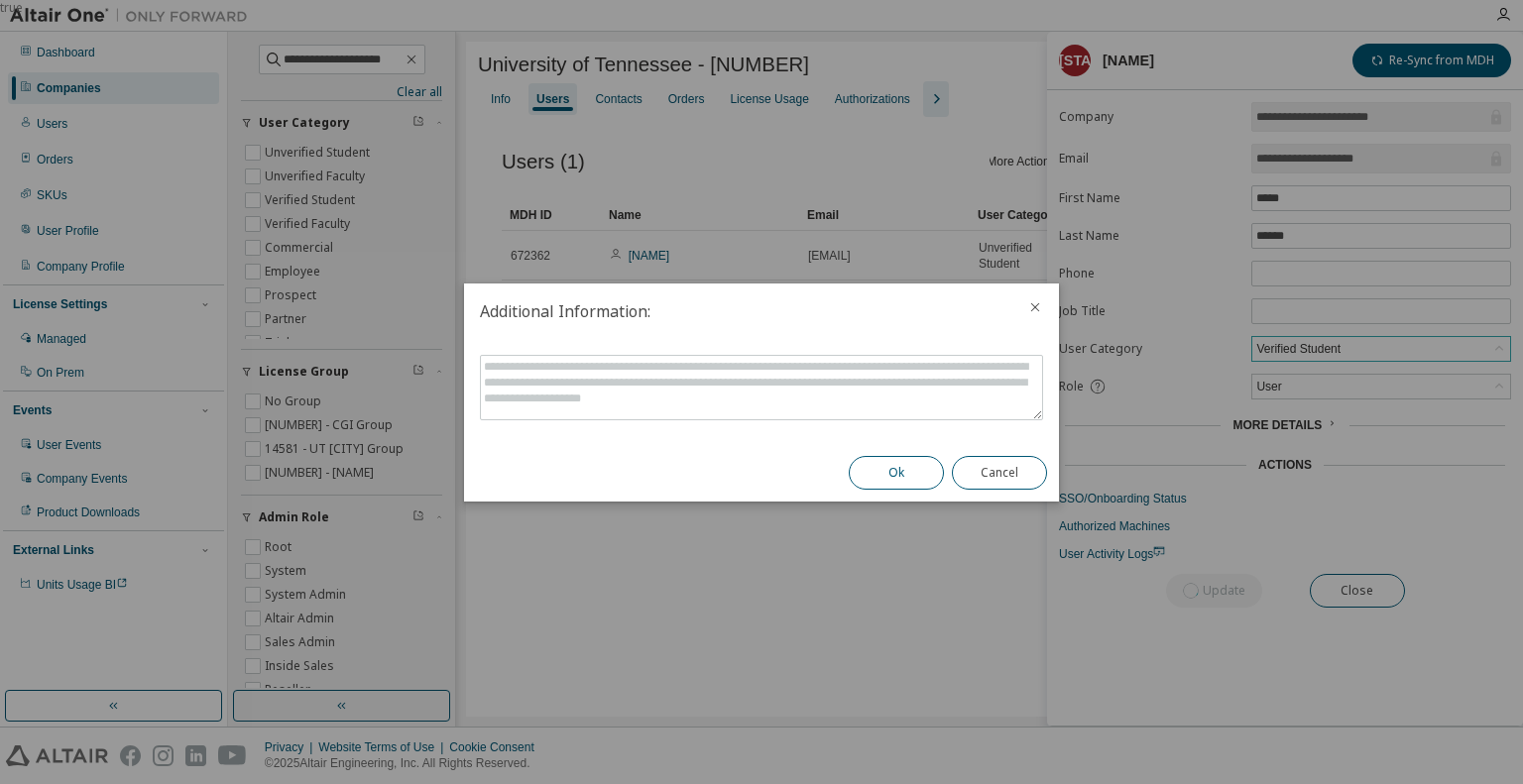 click on "Ok" at bounding box center (896, 473) 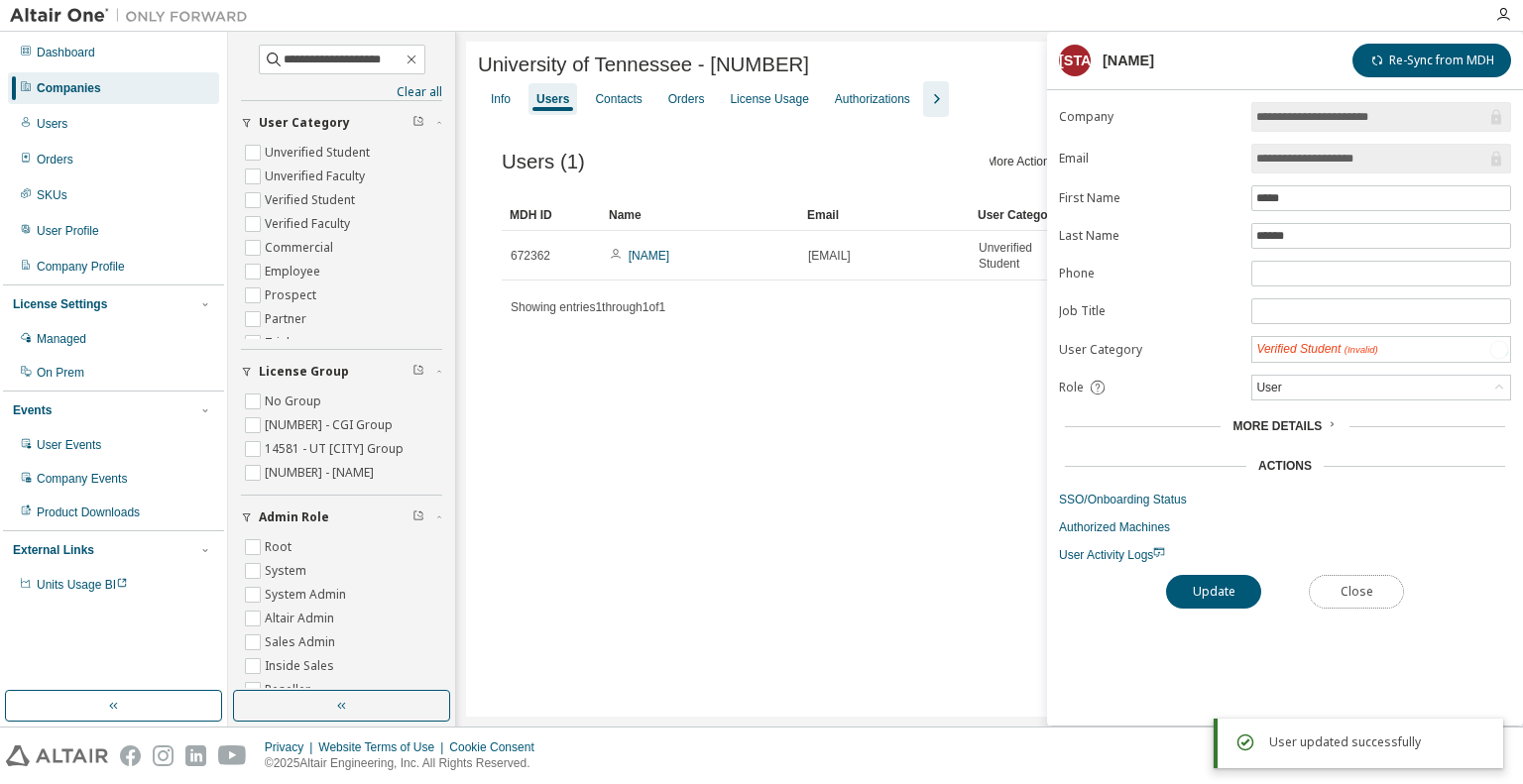 click on "Close" at bounding box center (1356, 592) 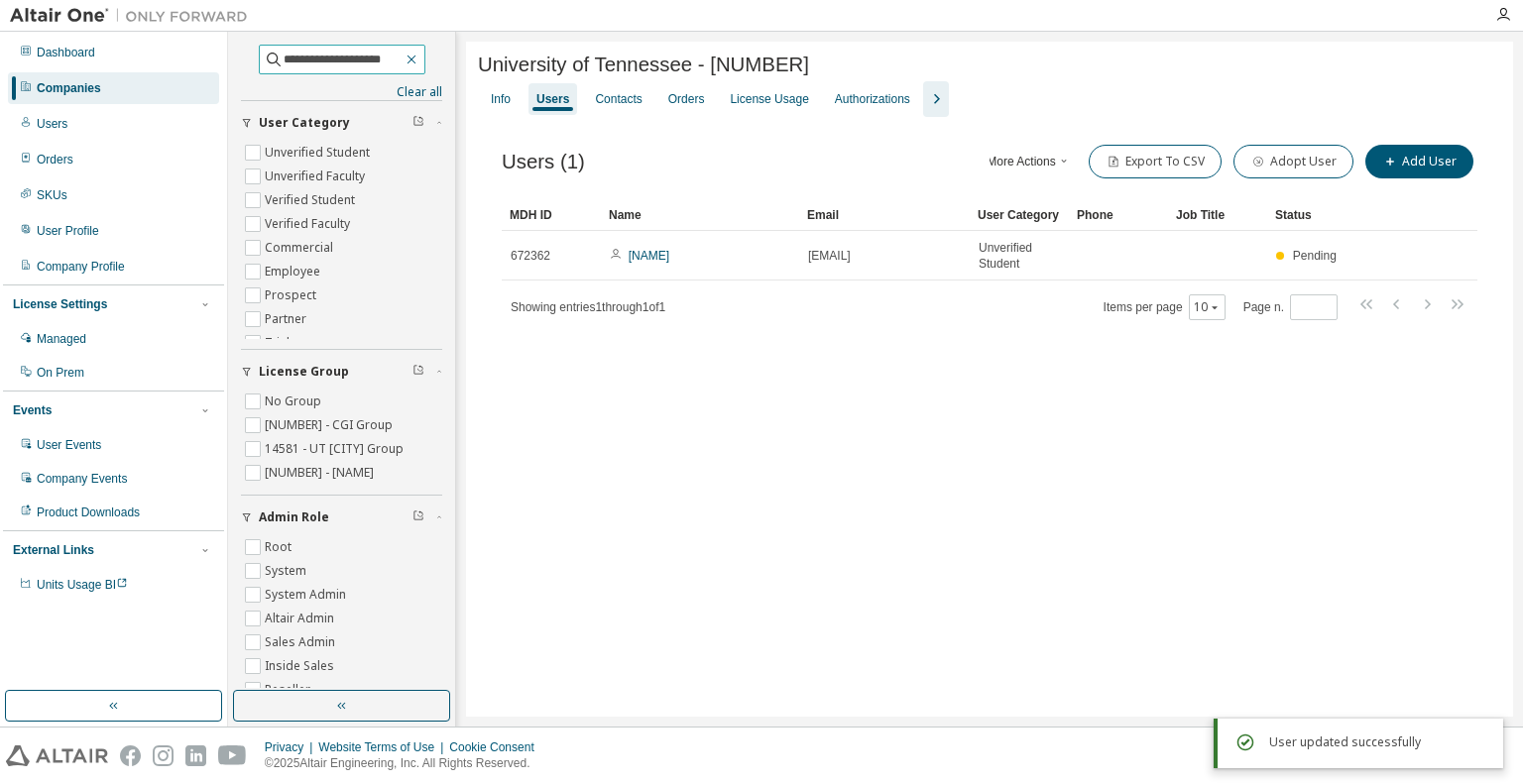 click 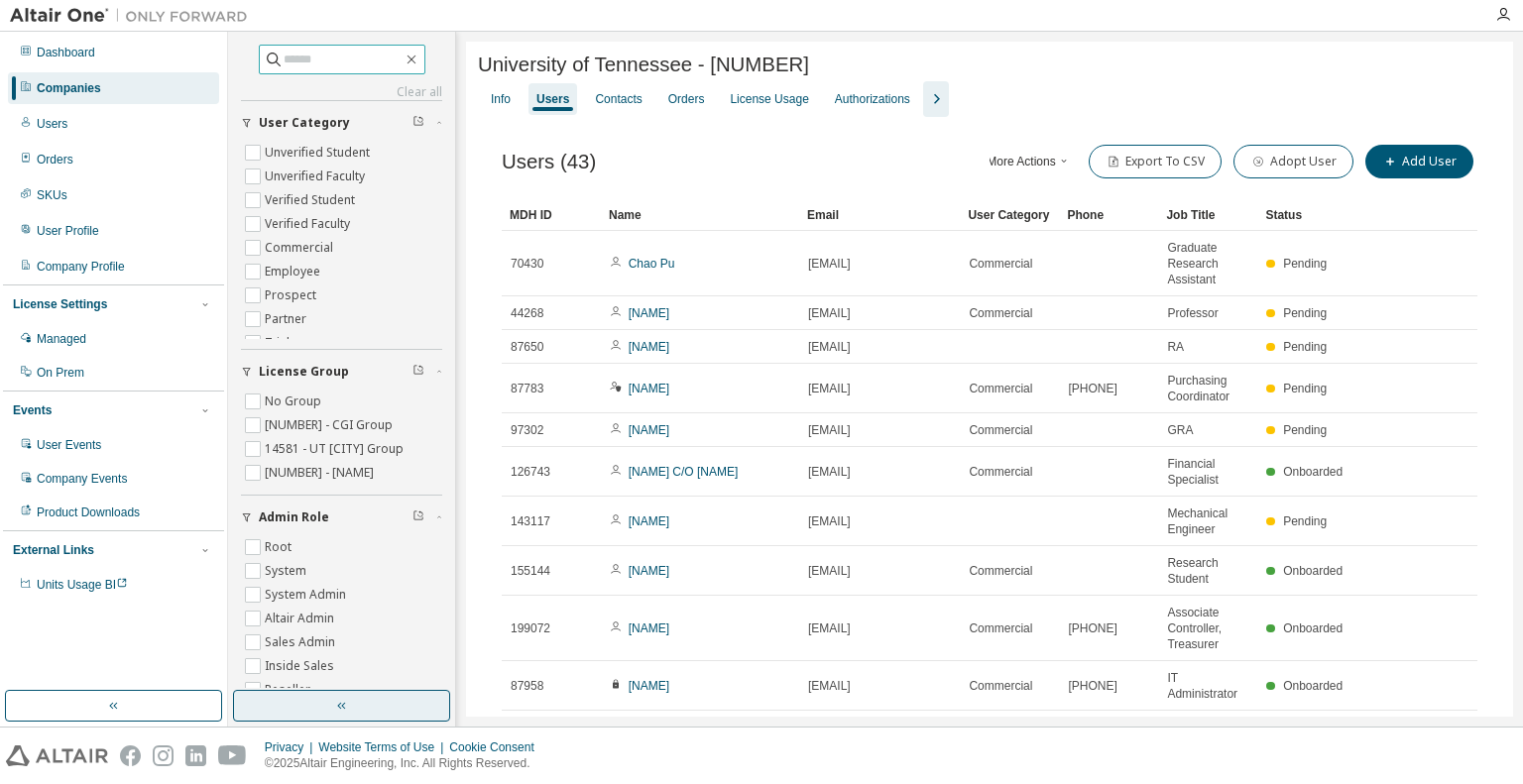 click at bounding box center [341, 706] 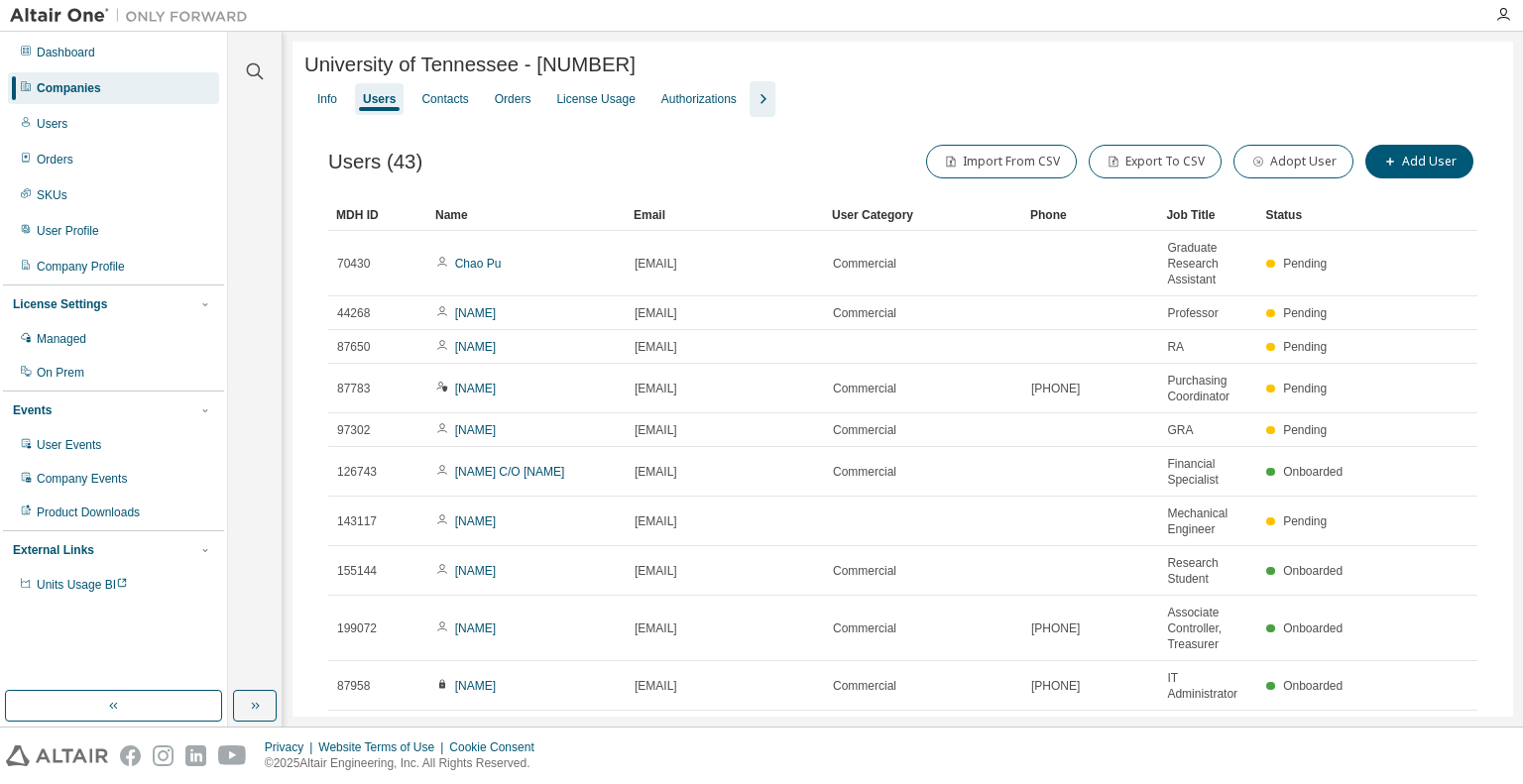 click 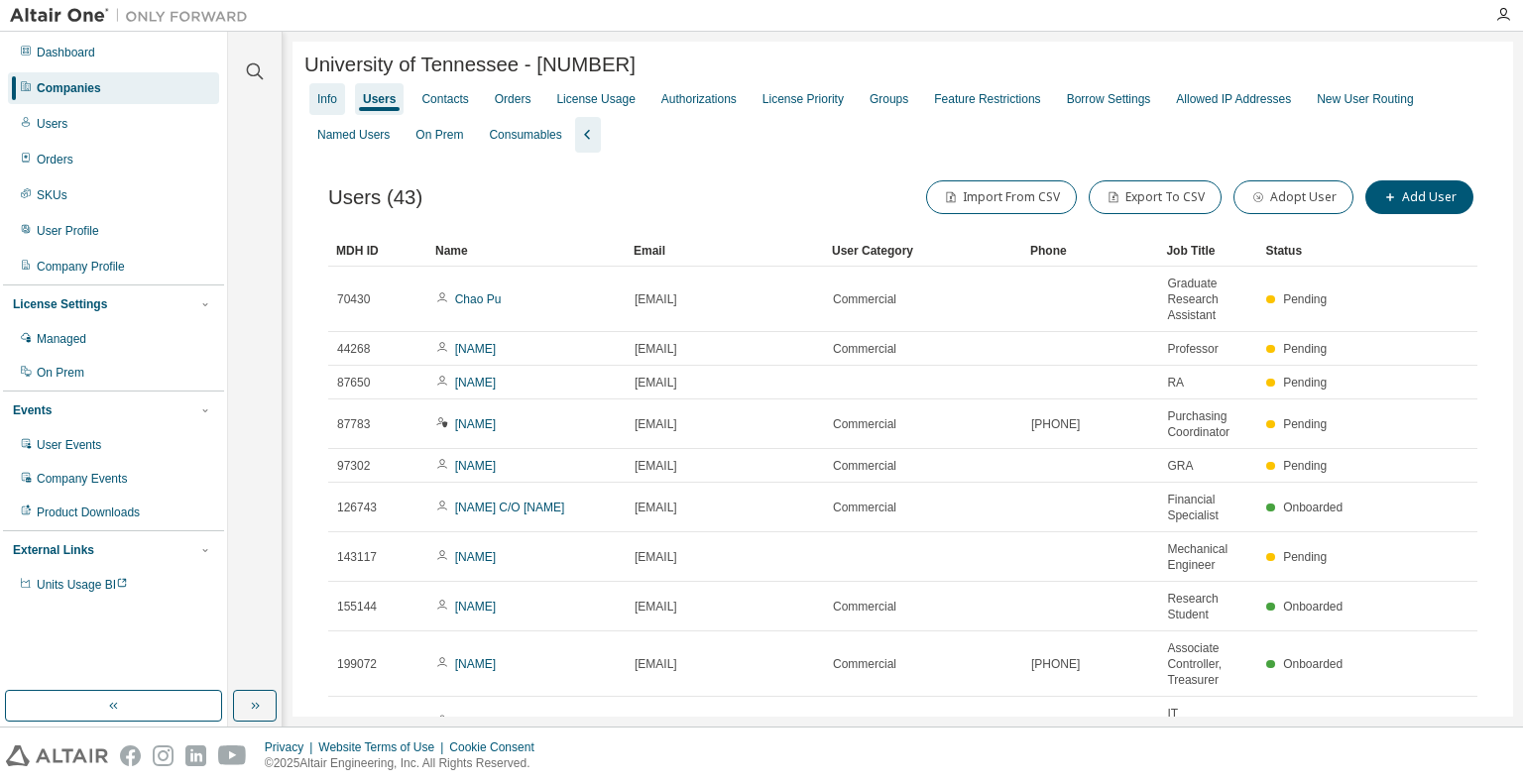 click on "Info" at bounding box center (327, 99) 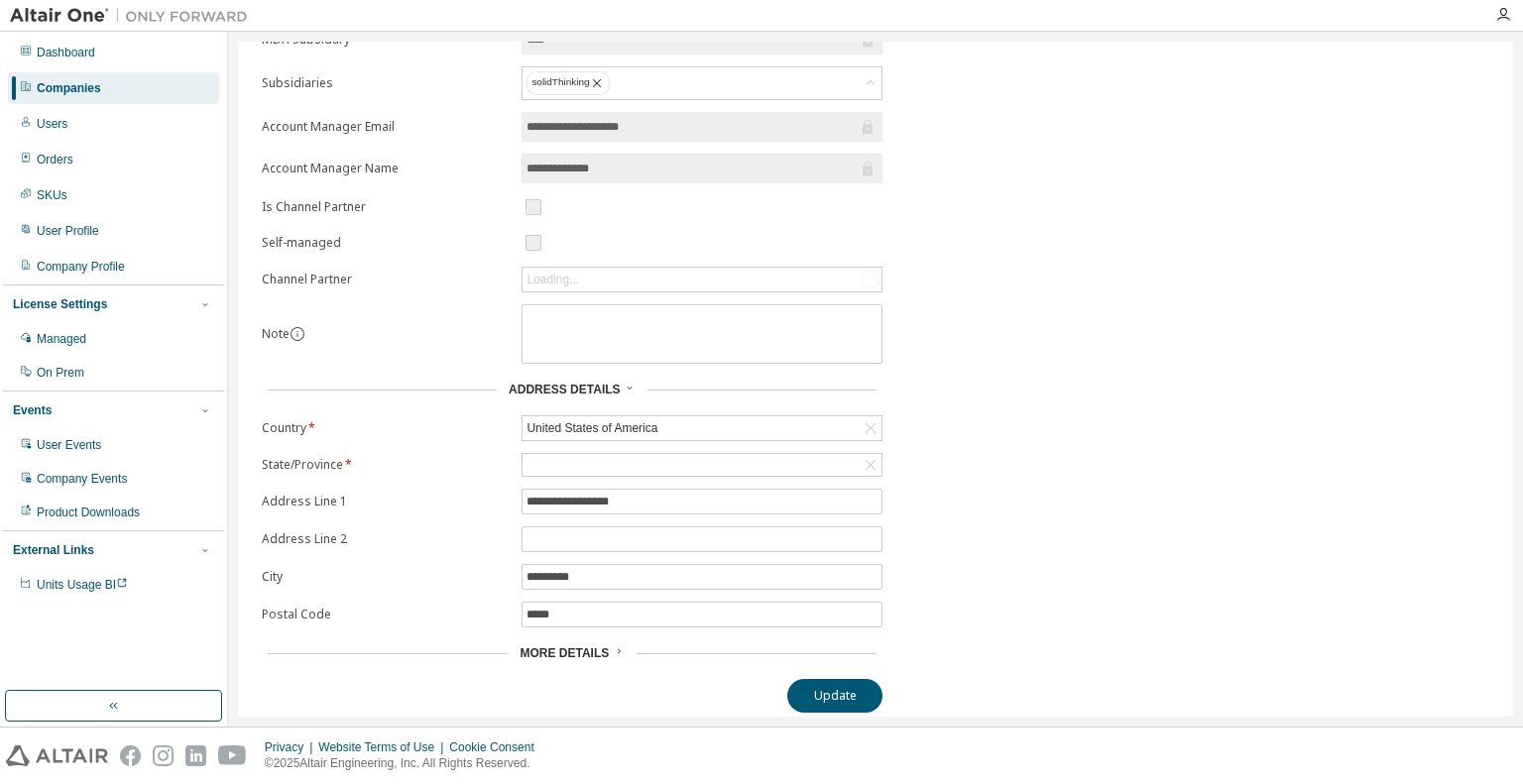 scroll, scrollTop: 0, scrollLeft: 0, axis: both 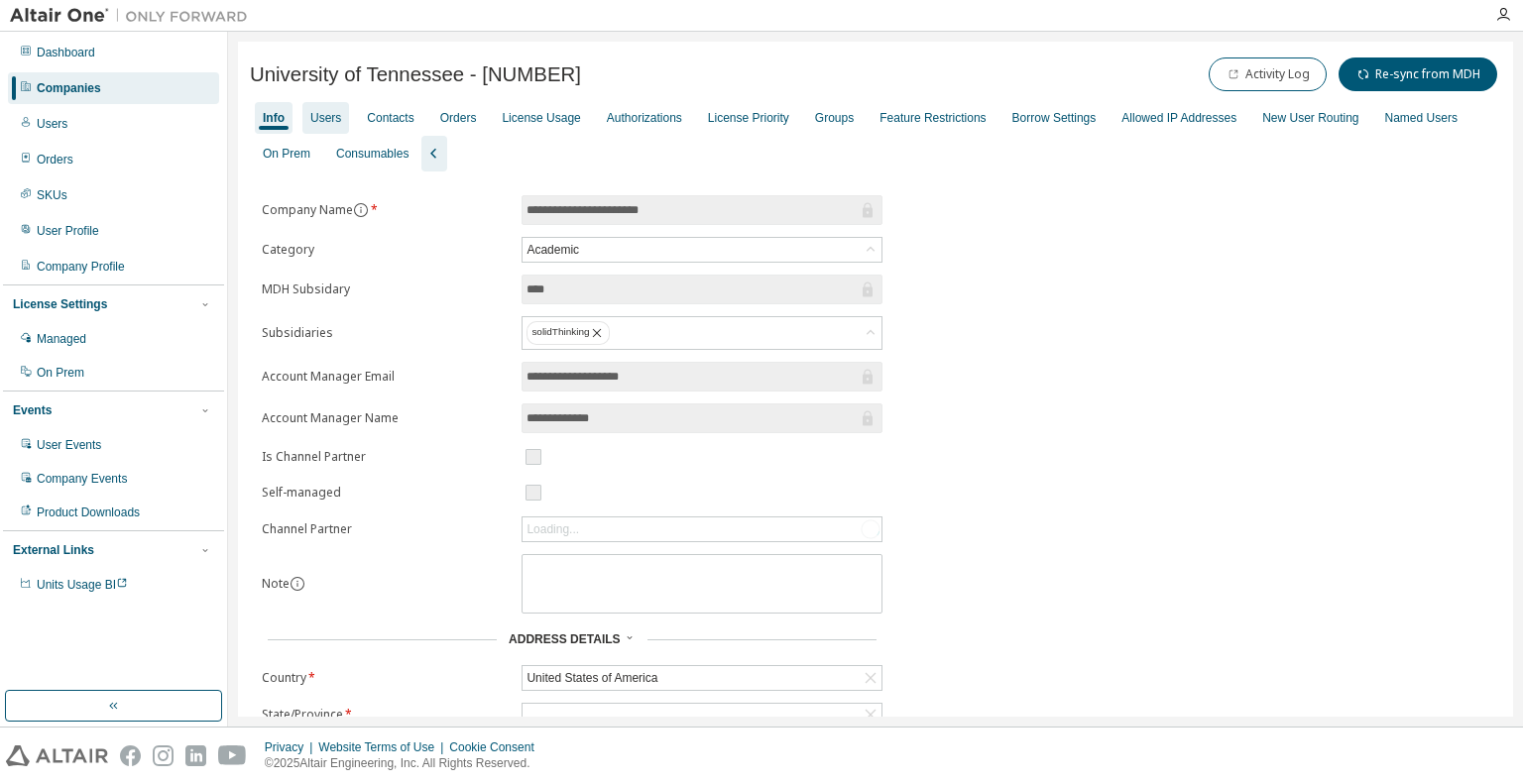 click on "Users" at bounding box center [325, 118] 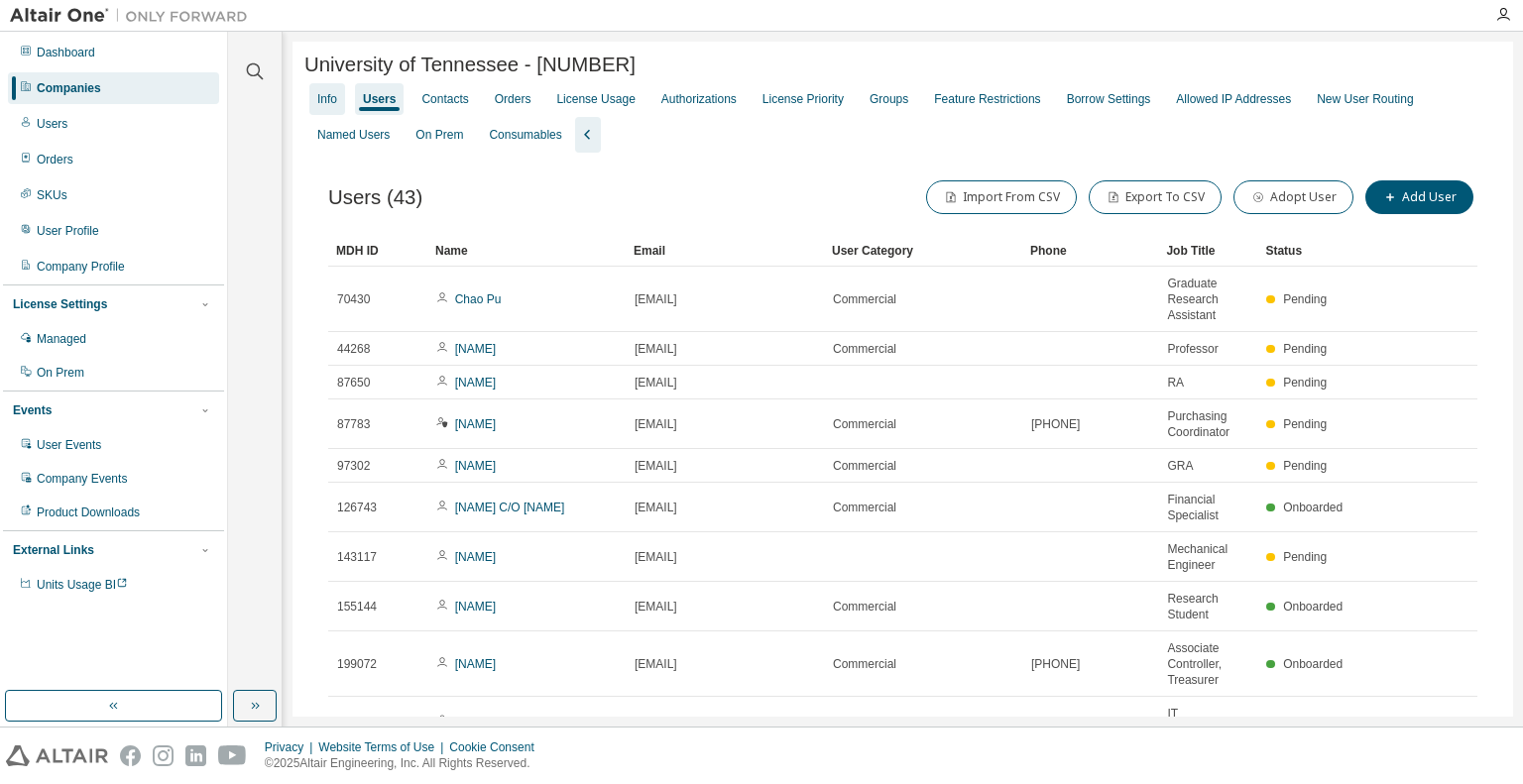 drag, startPoint x: 348, startPoint y: 103, endPoint x: 327, endPoint y: 98, distance: 21.587033 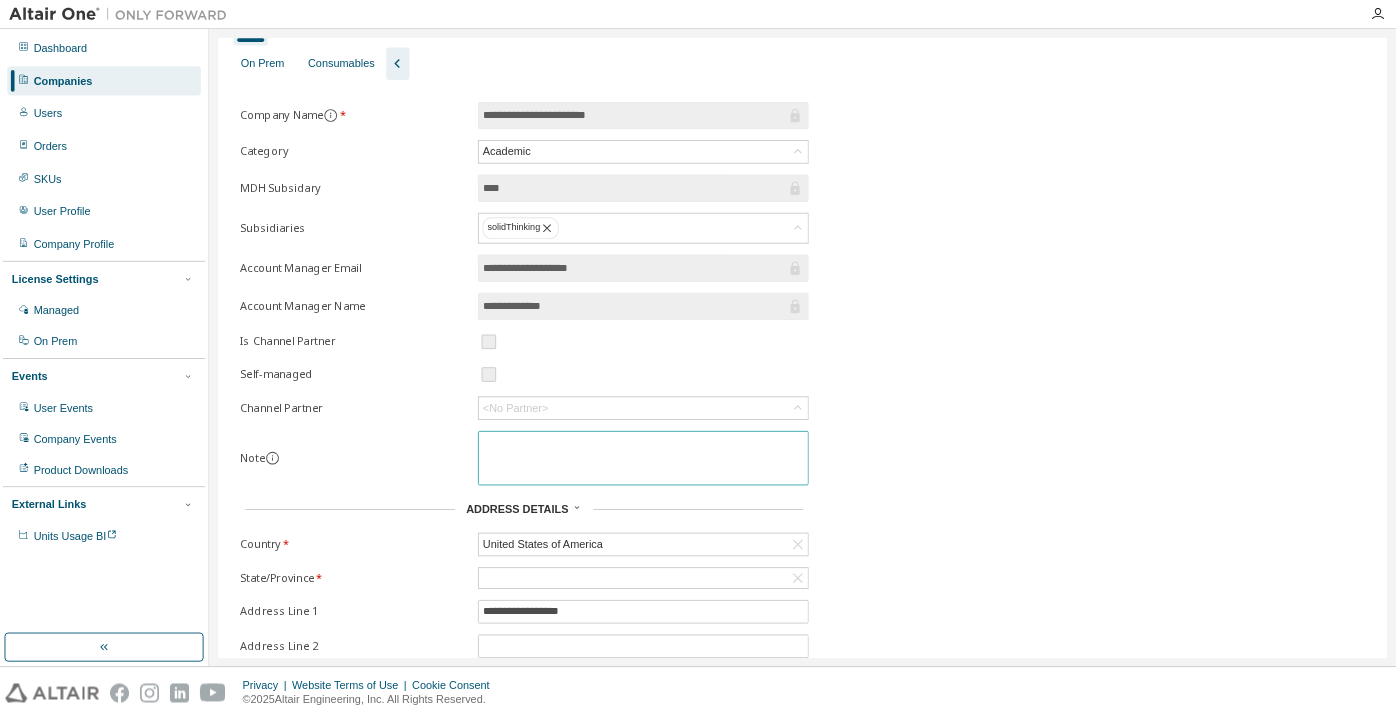 scroll, scrollTop: 0, scrollLeft: 0, axis: both 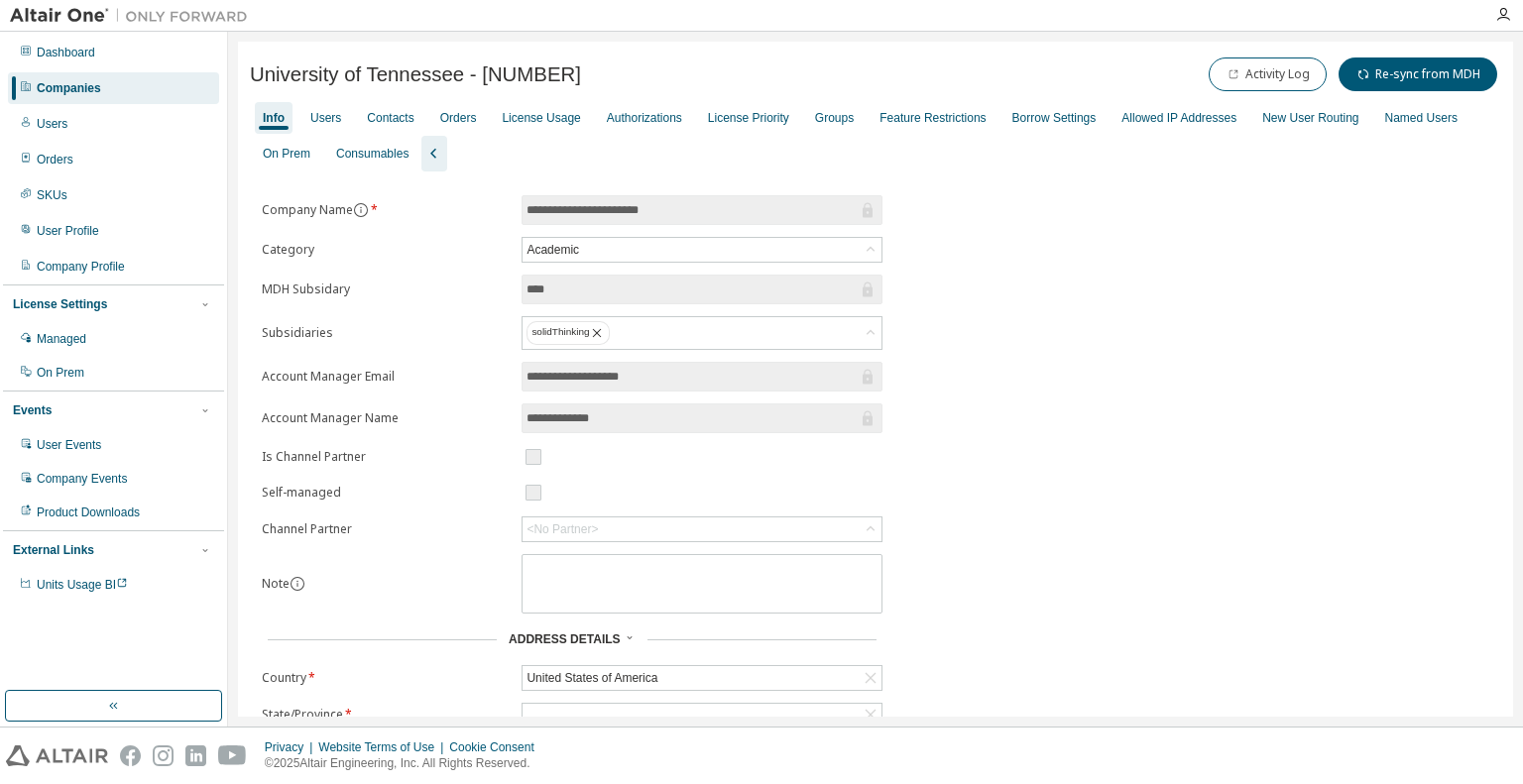 click on "Companies" at bounding box center (113, 88) 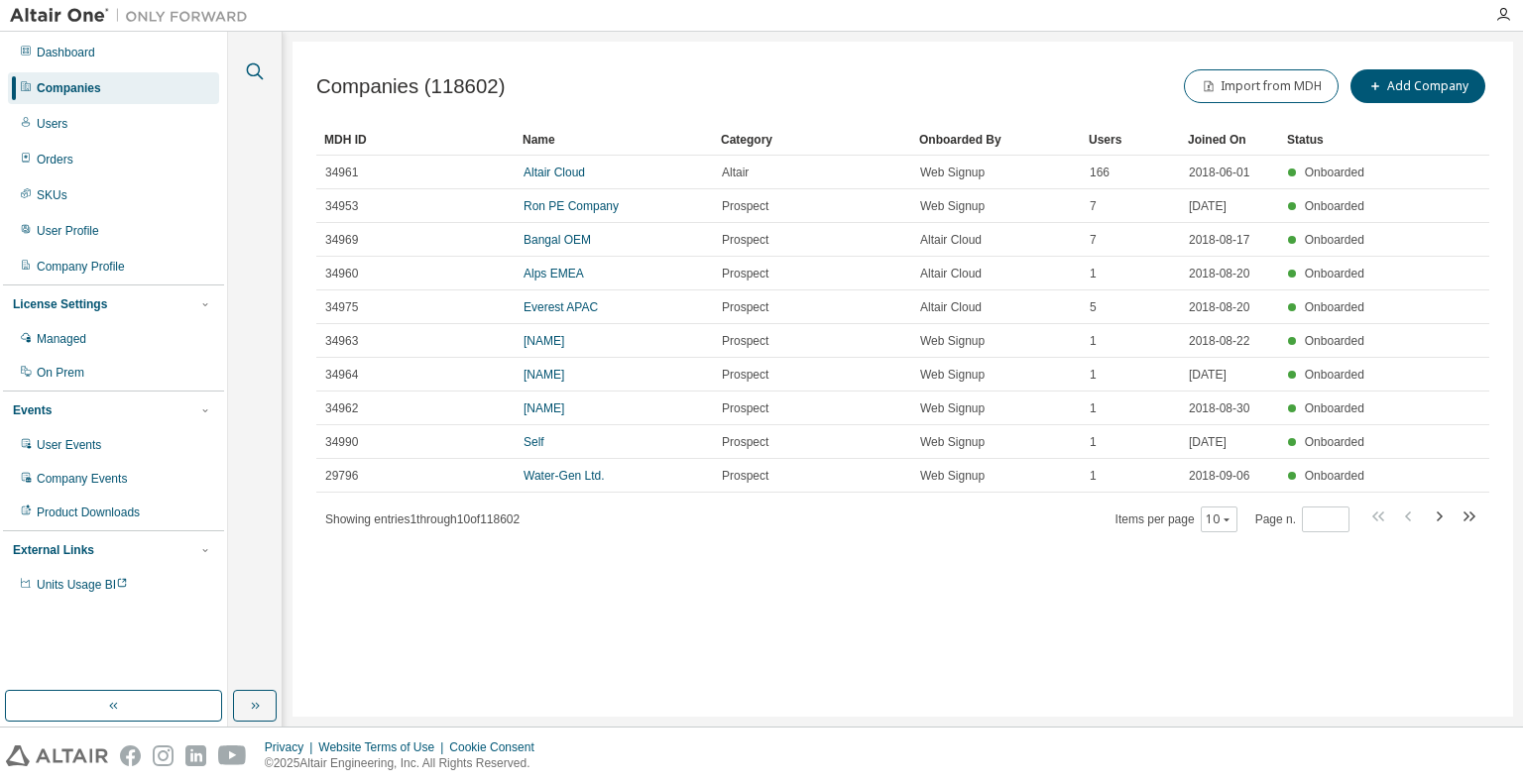 click 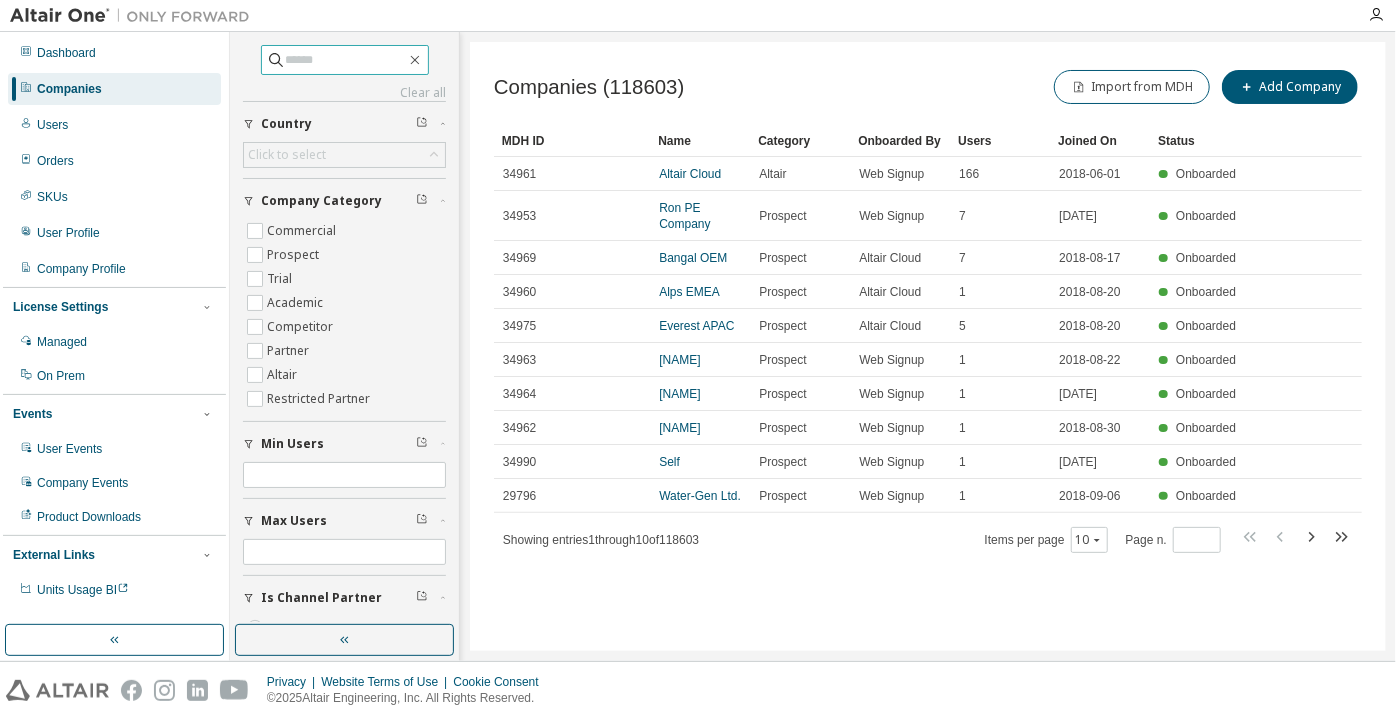 click at bounding box center [346, 60] 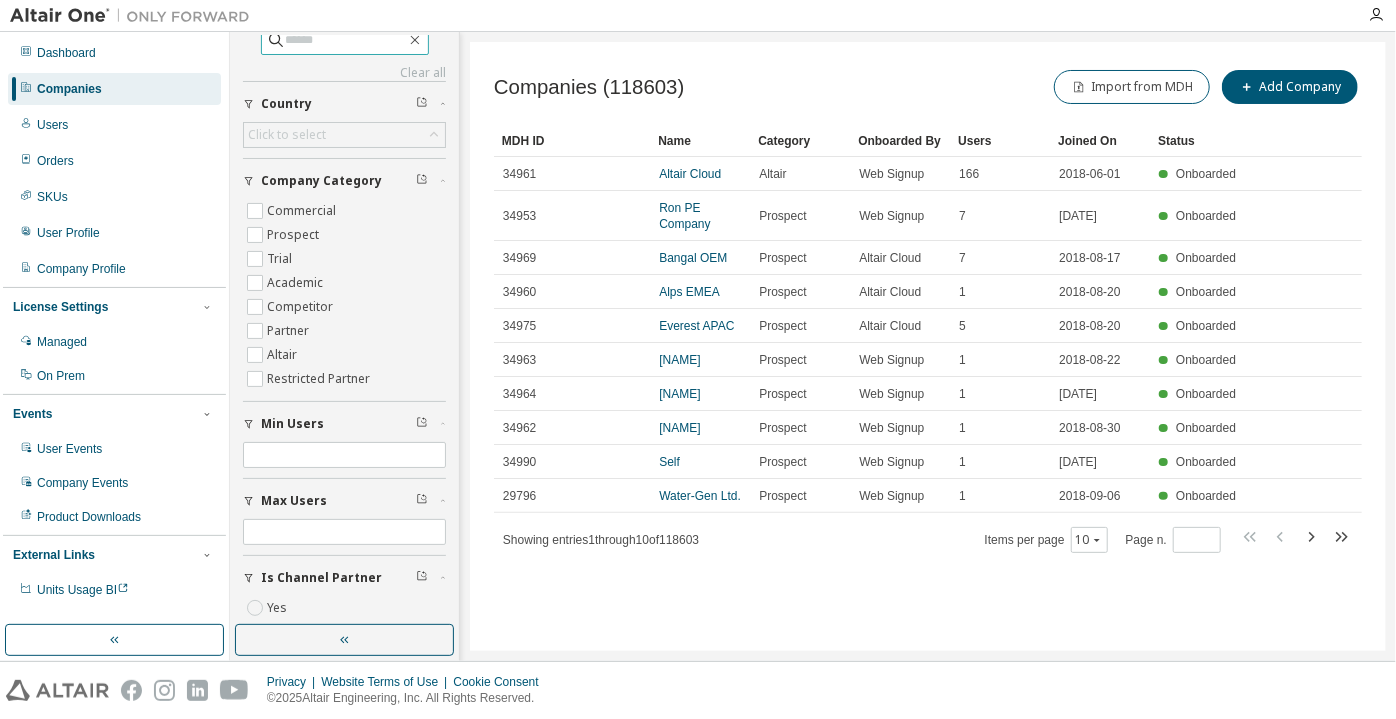 scroll, scrollTop: 0, scrollLeft: 0, axis: both 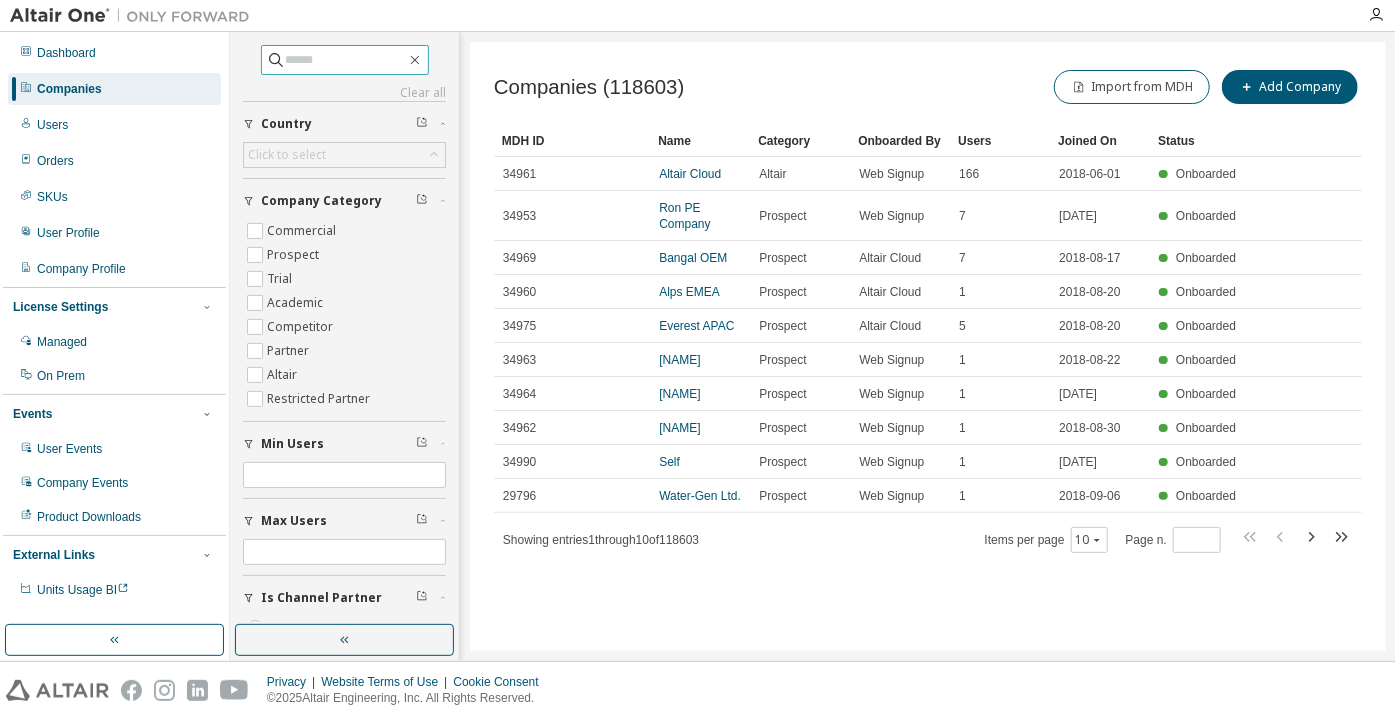 paste on "**********" 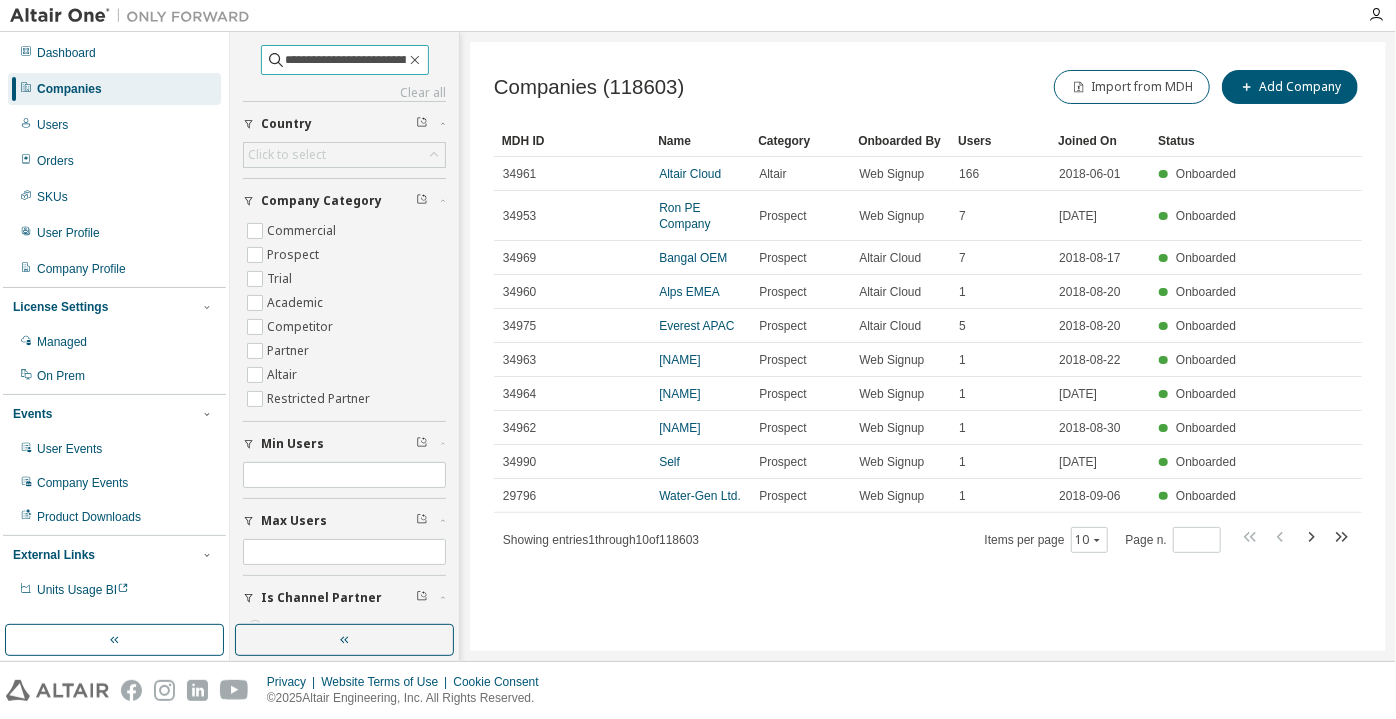 scroll, scrollTop: 0, scrollLeft: 20, axis: horizontal 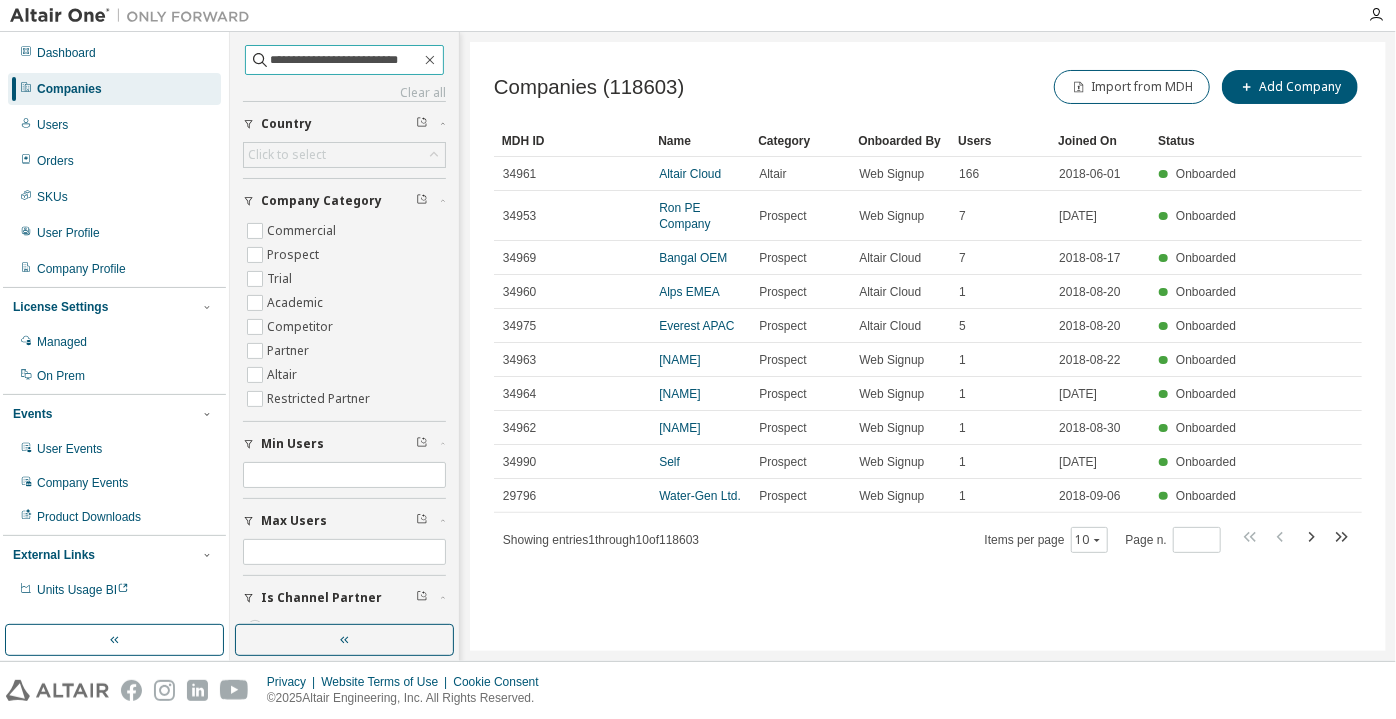 drag, startPoint x: 324, startPoint y: 62, endPoint x: 370, endPoint y: 63, distance: 46.010868 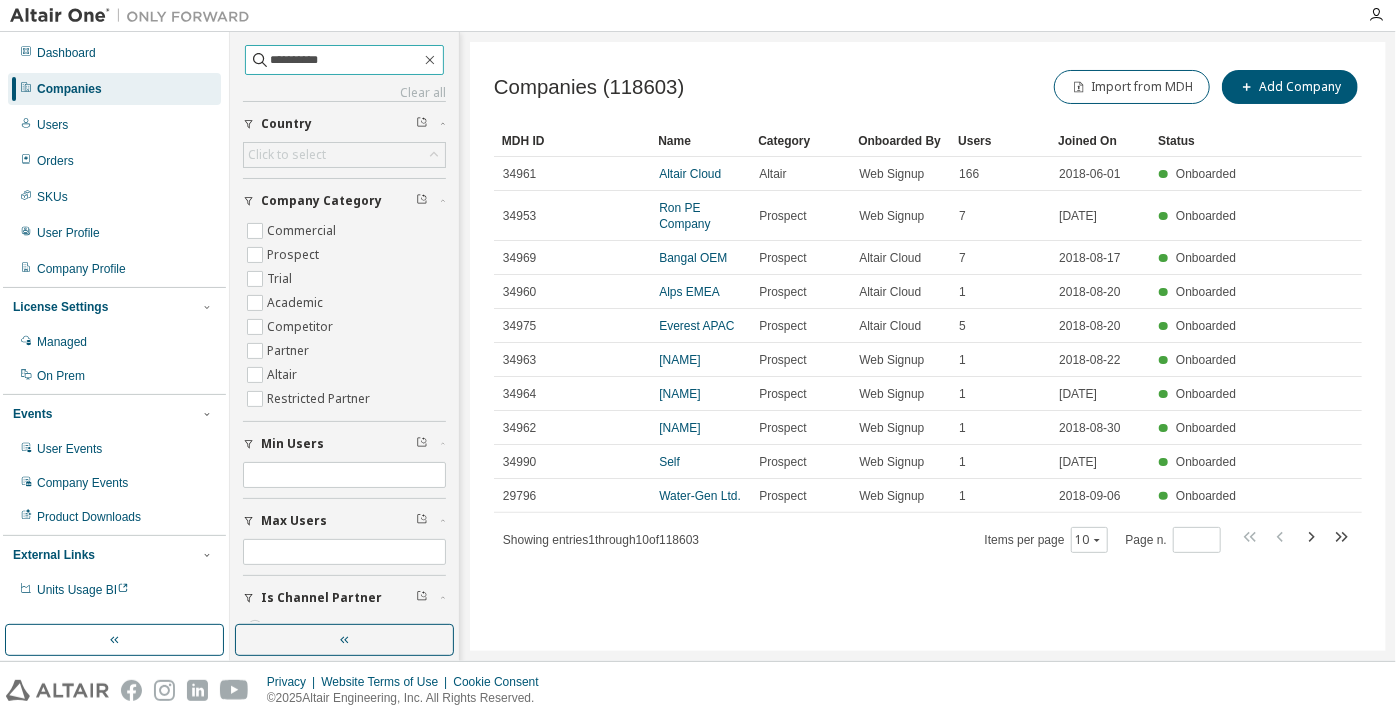 type on "**********" 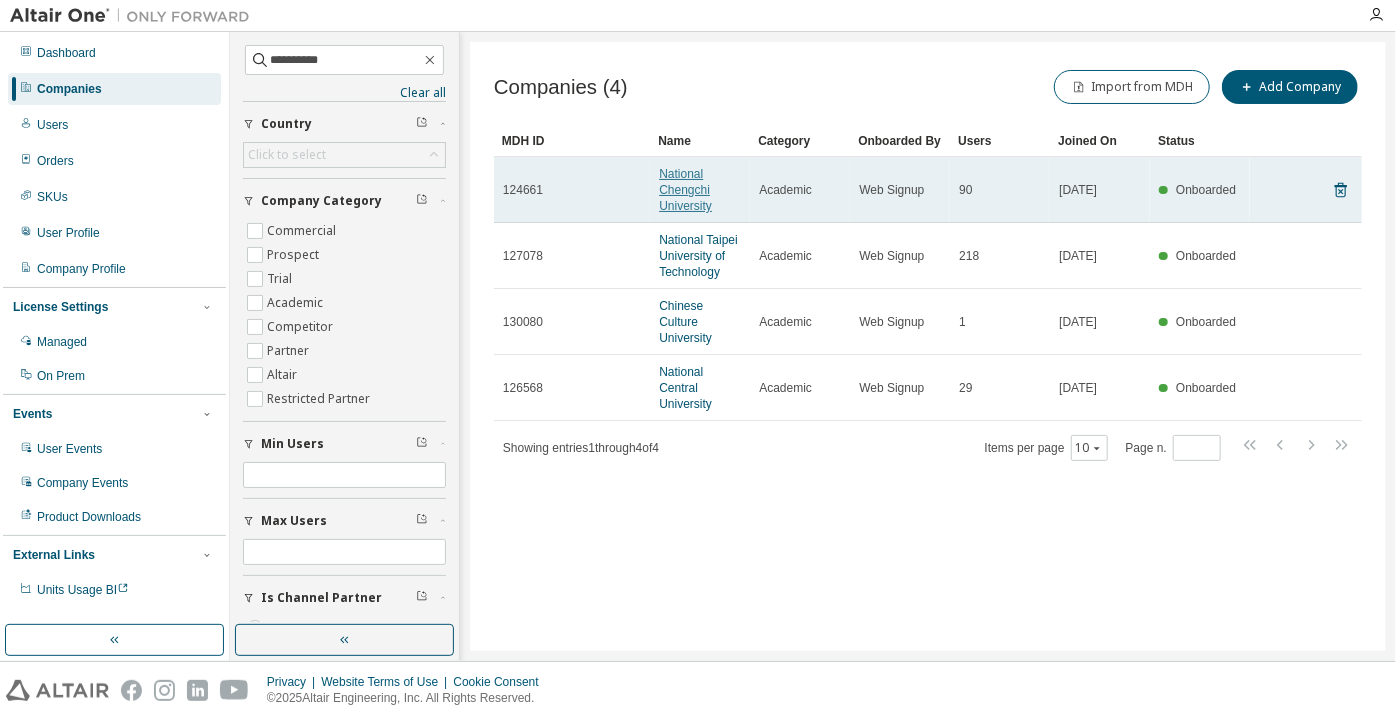 click on "National Chengchi University" at bounding box center (685, 190) 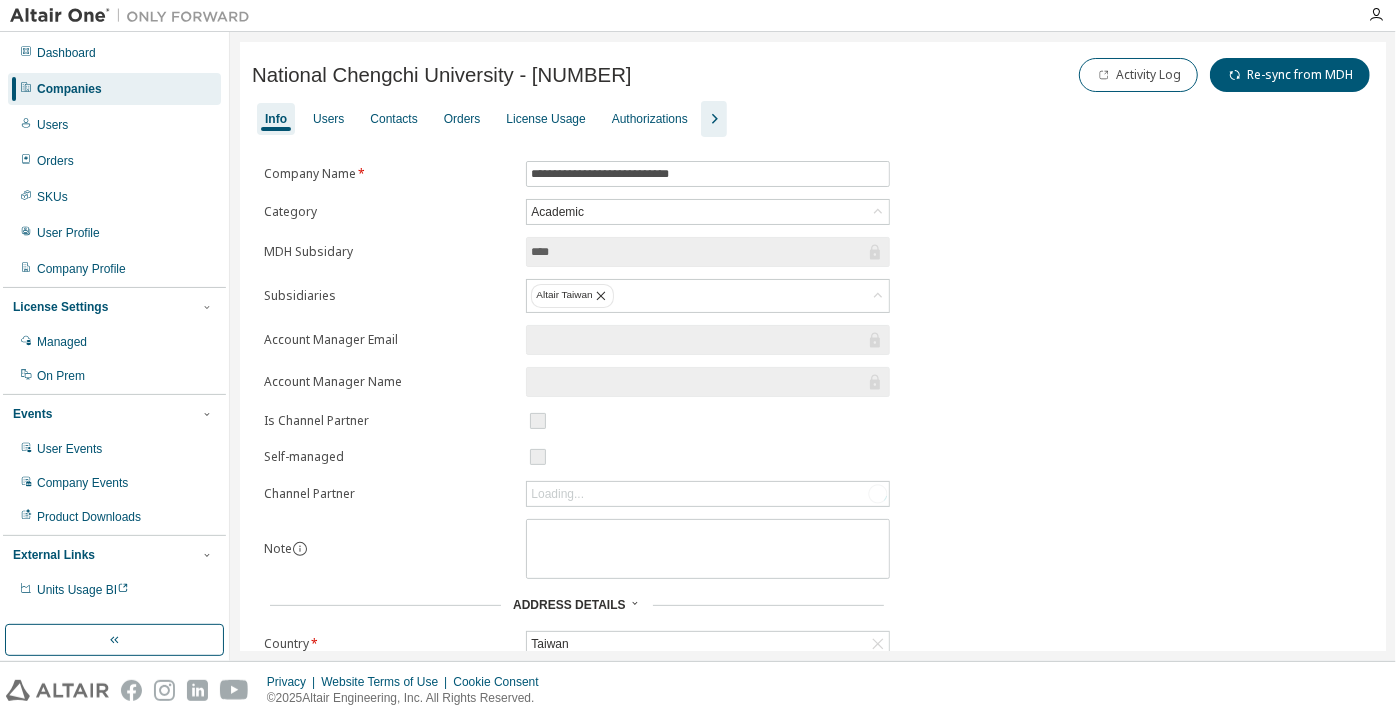 click 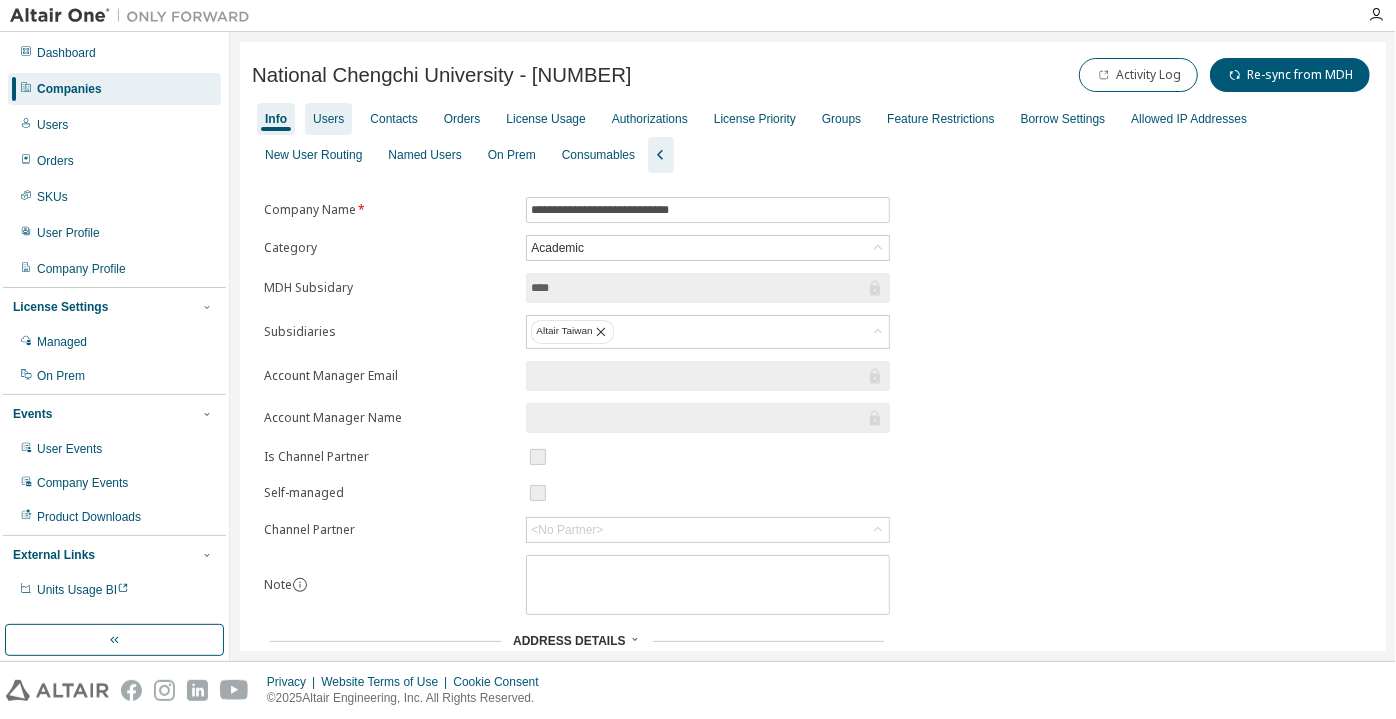 click on "Users" at bounding box center [328, 119] 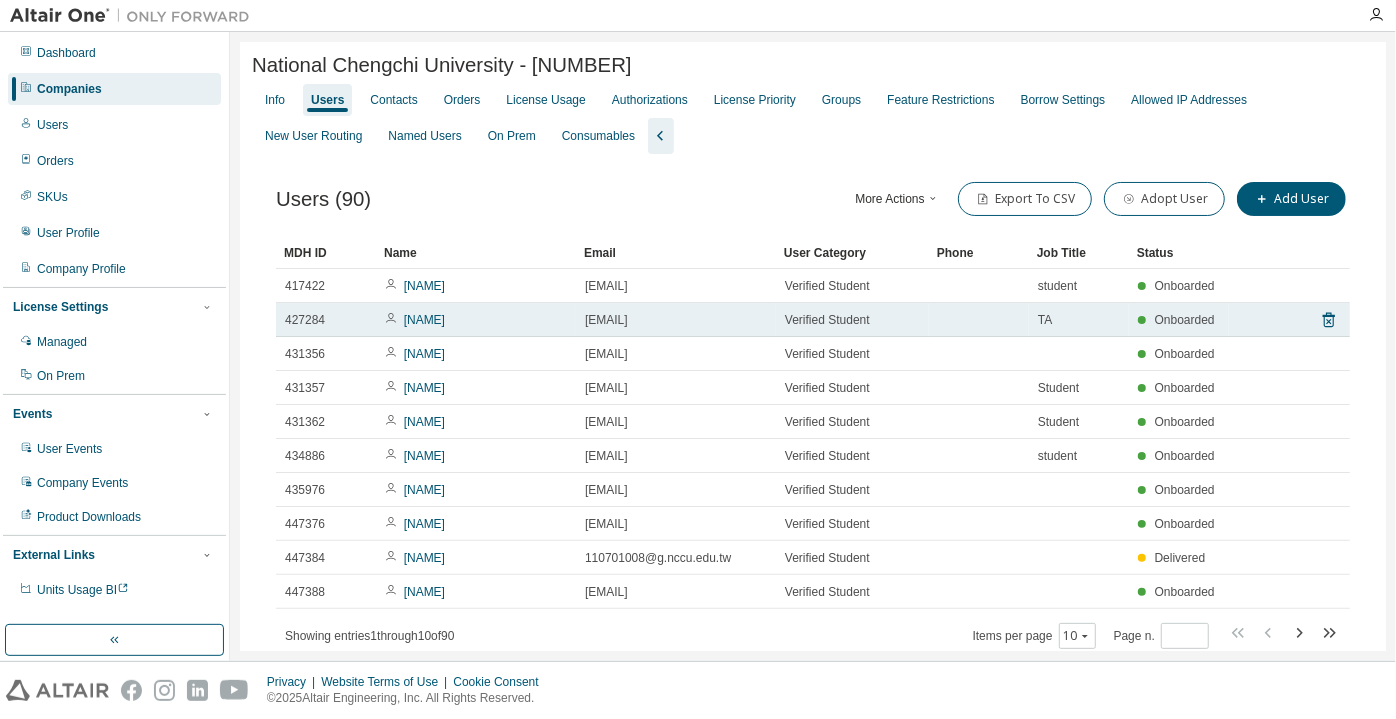 scroll, scrollTop: 65, scrollLeft: 0, axis: vertical 